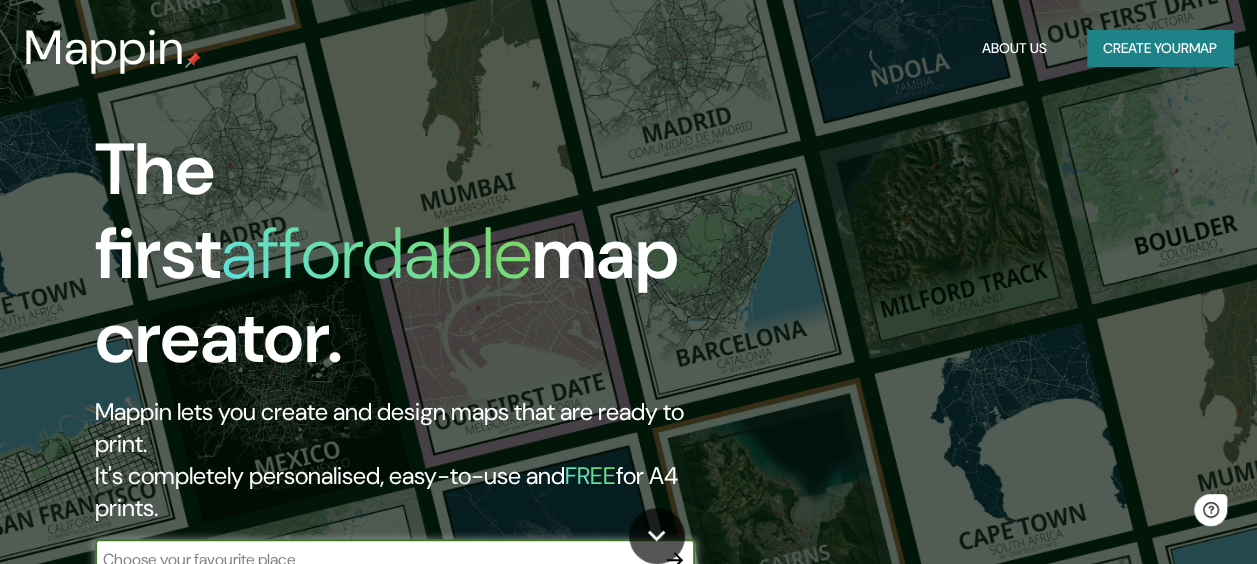 scroll, scrollTop: 0, scrollLeft: 0, axis: both 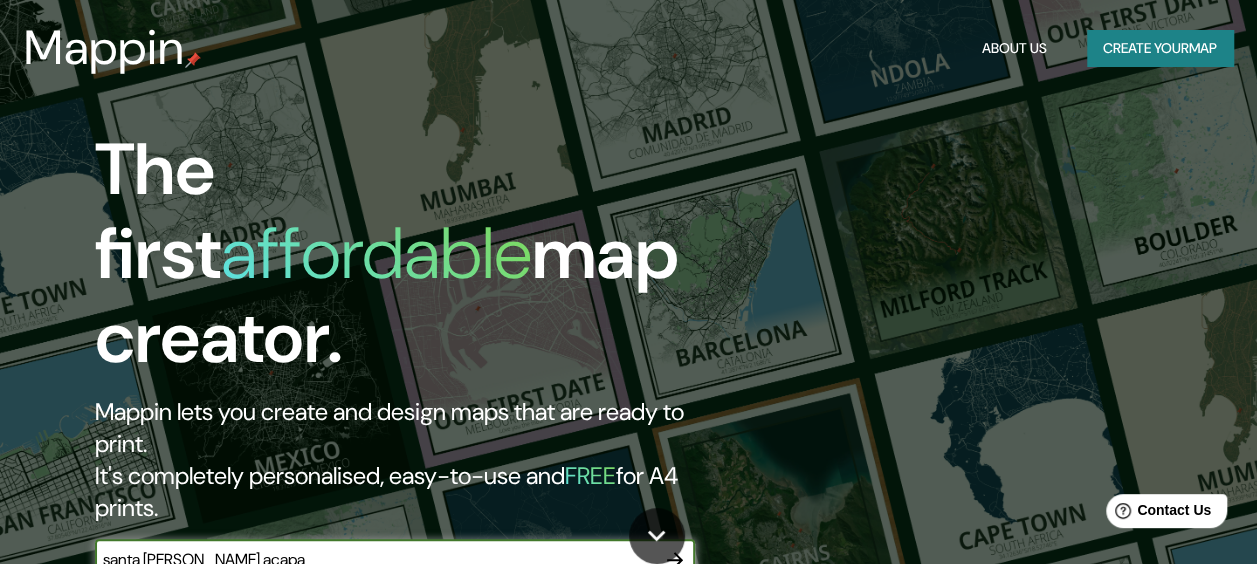type on "santa [PERSON_NAME] acapa" 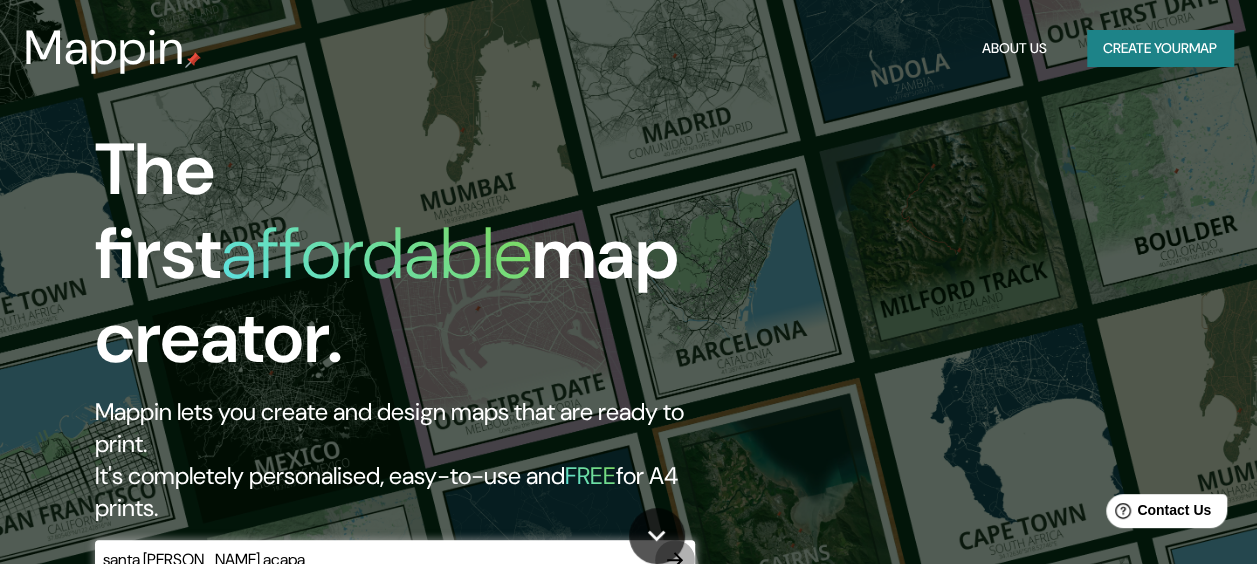 click 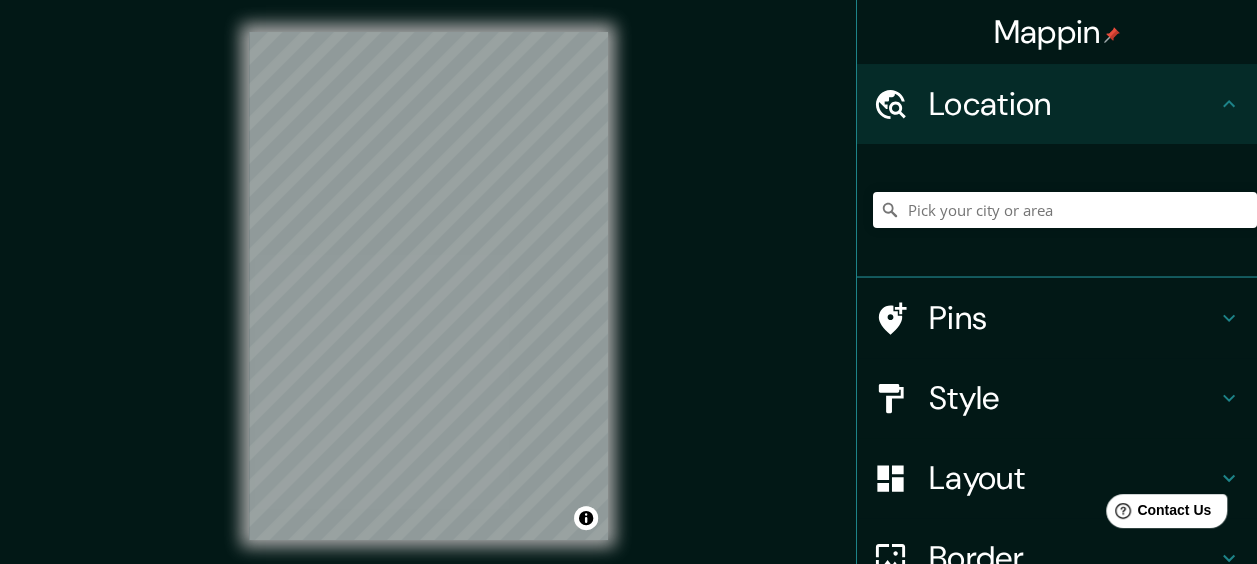 click on "© Mapbox   © OpenStreetMap   Improve this map" at bounding box center [428, 286] 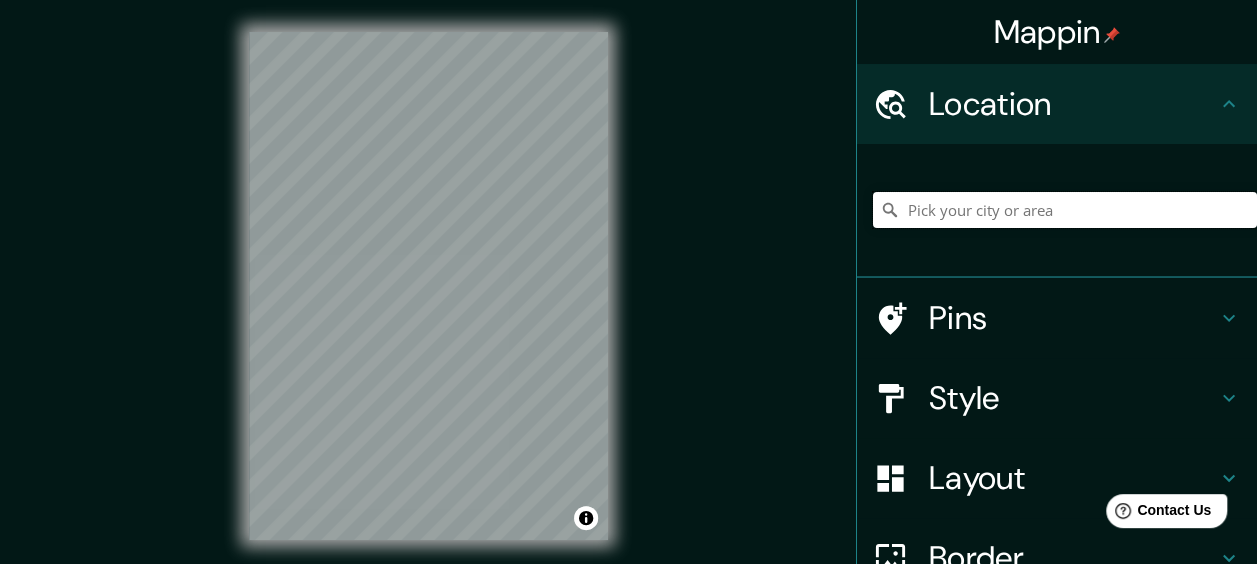click at bounding box center (1065, 210) 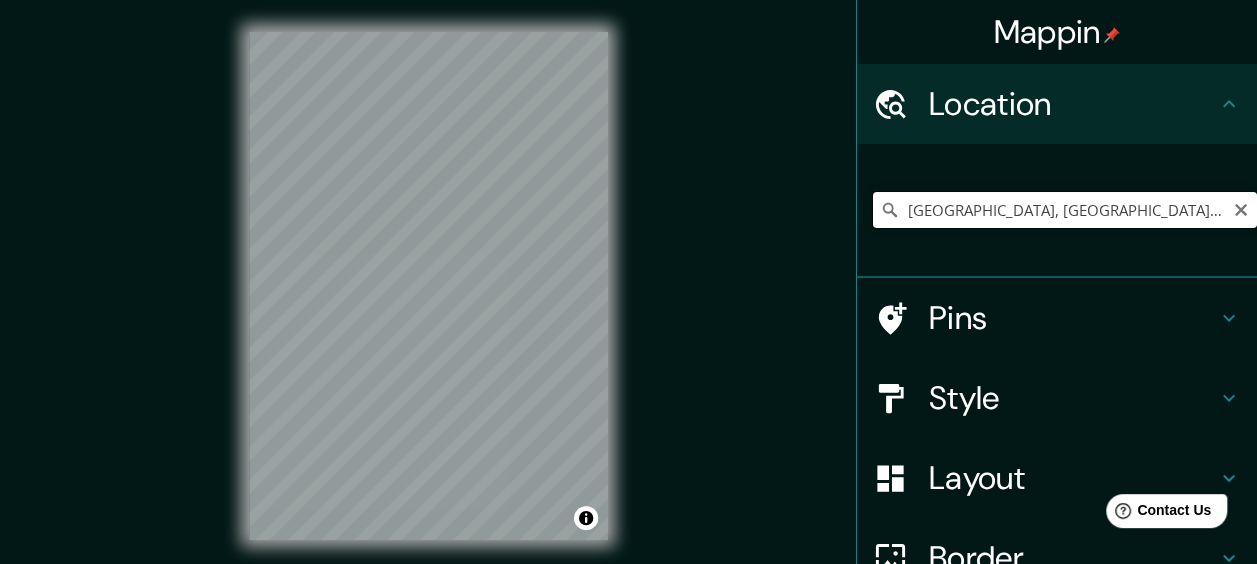 click on "[GEOGRAPHIC_DATA], [GEOGRAPHIC_DATA], [GEOGRAPHIC_DATA]" at bounding box center (1065, 210) 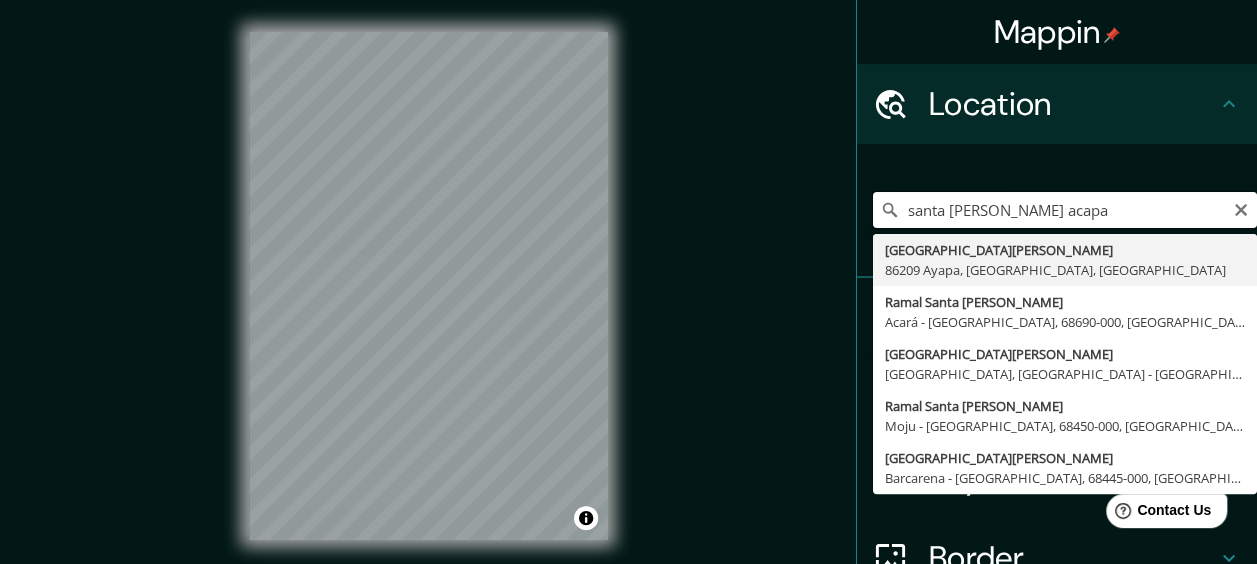 click on "santa [PERSON_NAME] acapa" at bounding box center [1065, 210] 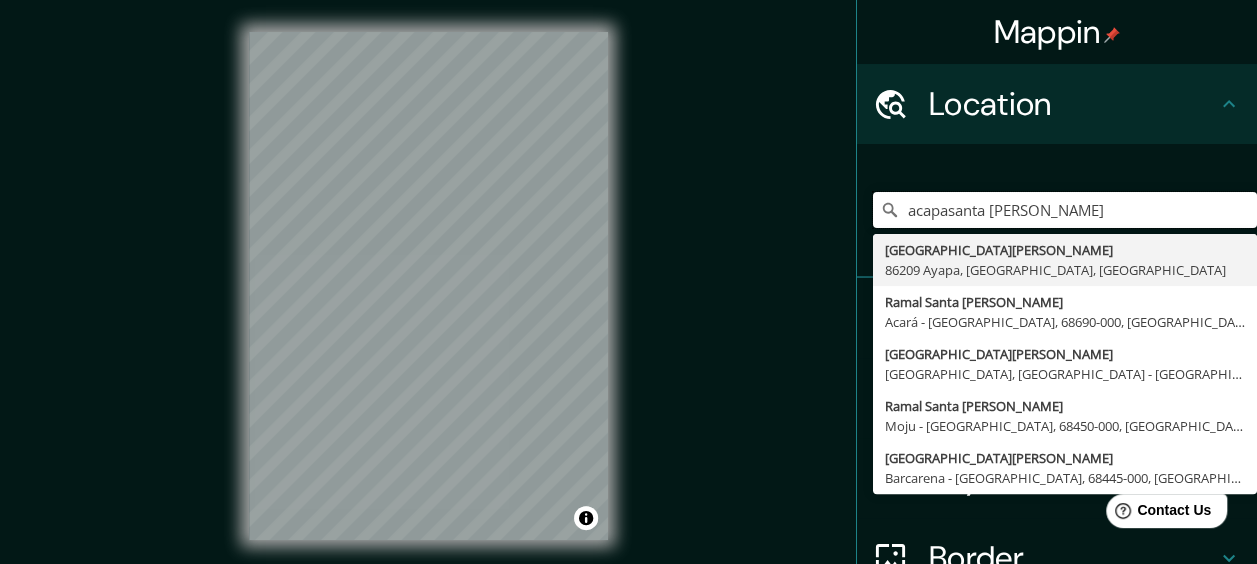 drag, startPoint x: 1016, startPoint y: 210, endPoint x: 817, endPoint y: 220, distance: 199.2511 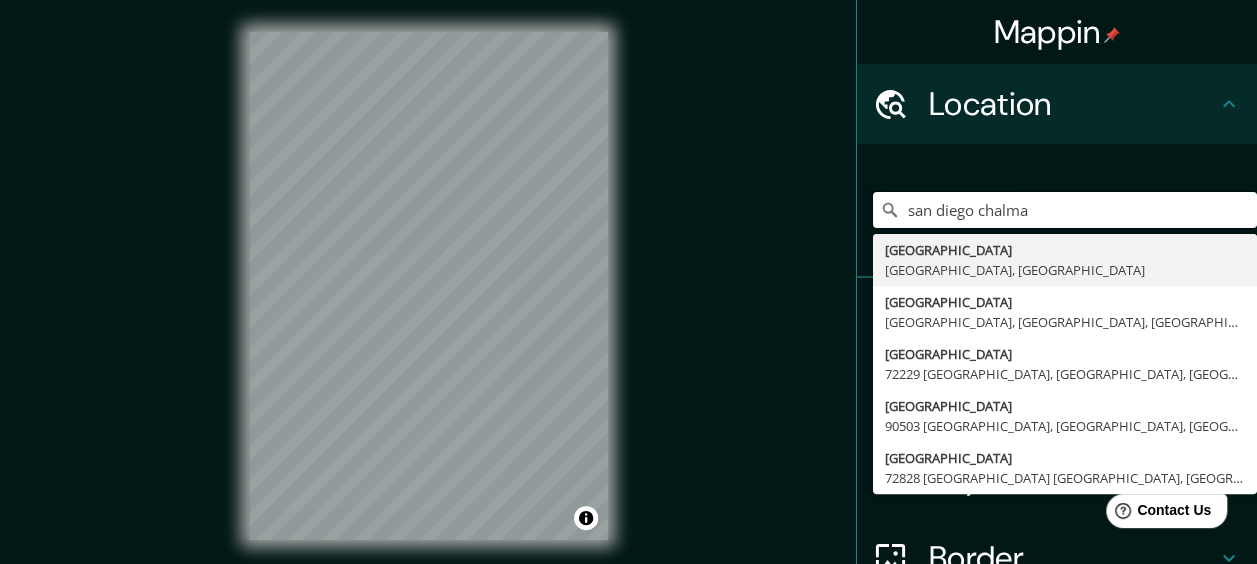 drag, startPoint x: 1033, startPoint y: 204, endPoint x: 821, endPoint y: 202, distance: 212.00943 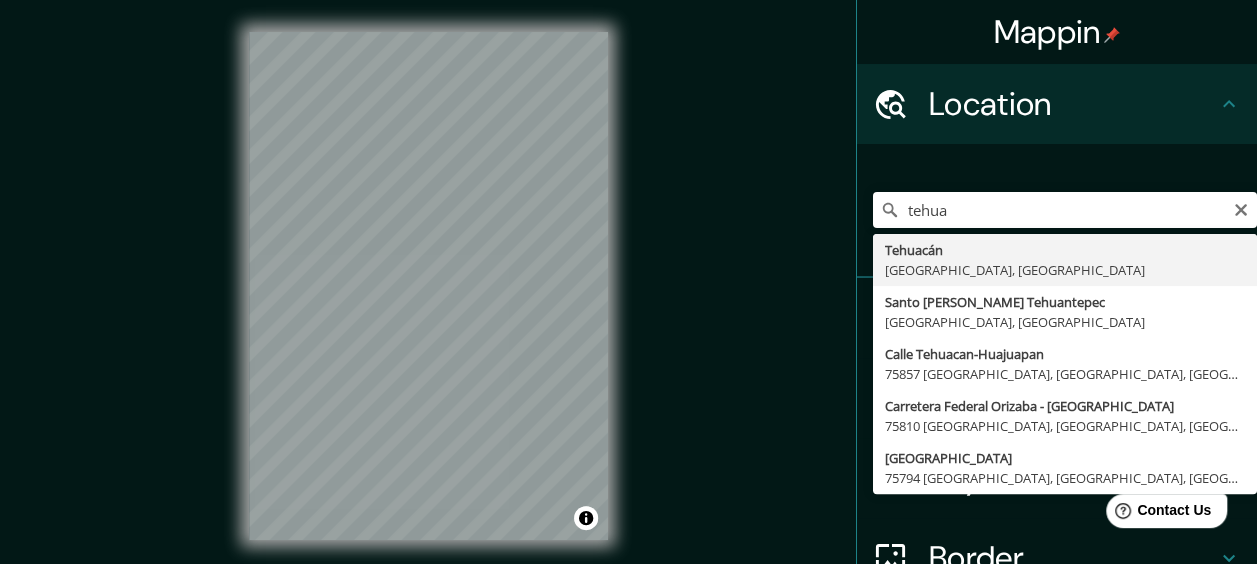 type on "[GEOGRAPHIC_DATA], [GEOGRAPHIC_DATA], [GEOGRAPHIC_DATA]" 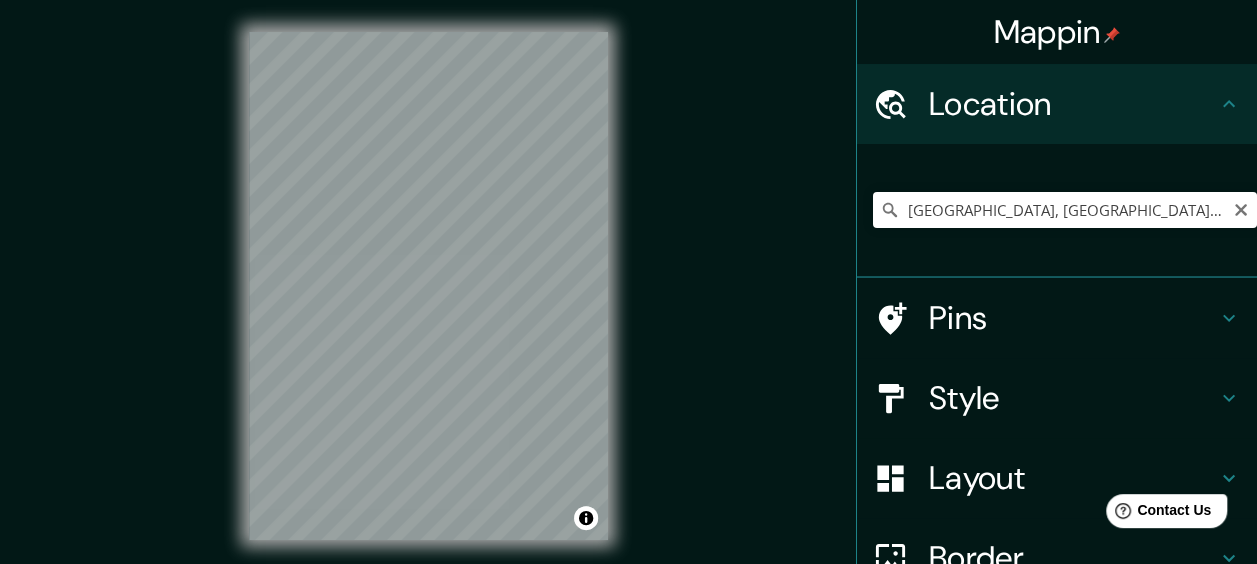 scroll, scrollTop: 100, scrollLeft: 0, axis: vertical 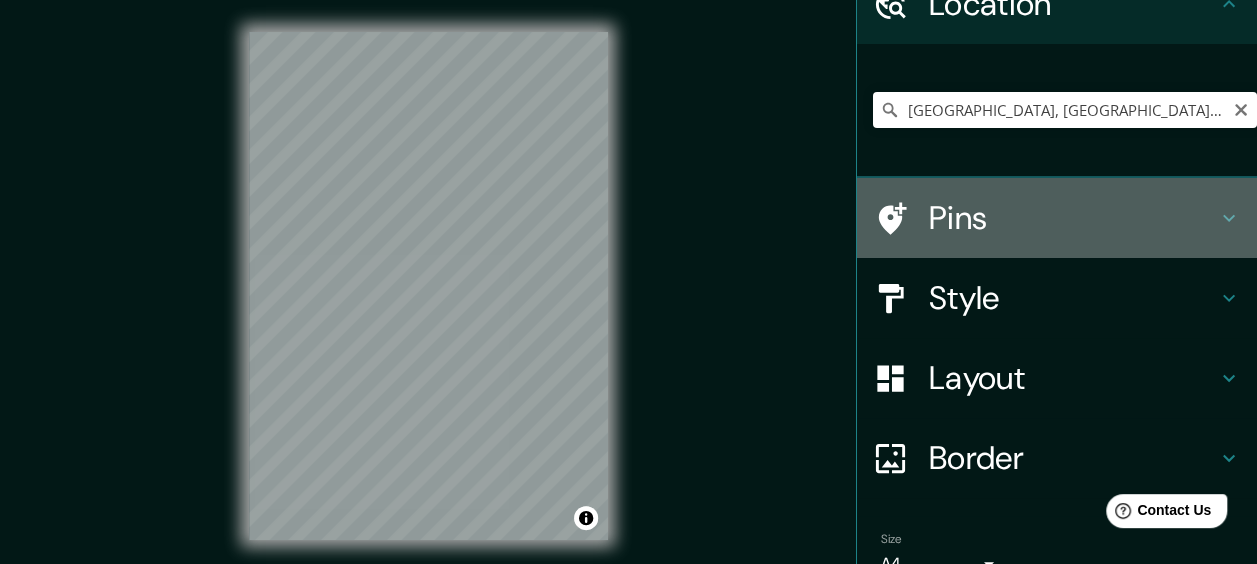 click 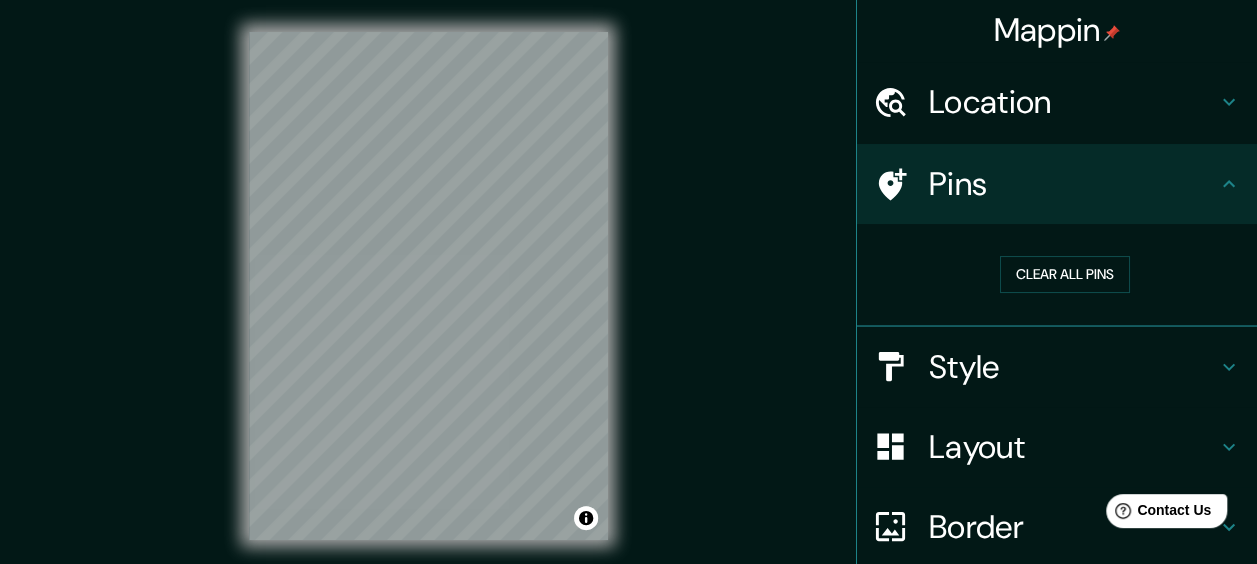 scroll, scrollTop: 0, scrollLeft: 0, axis: both 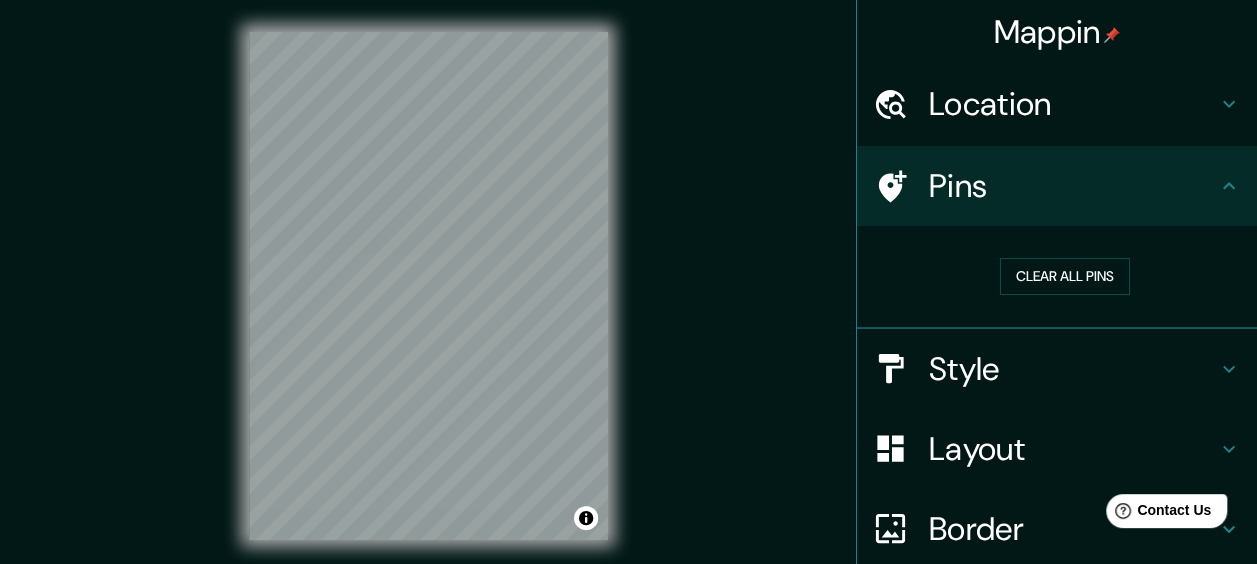 click on "Style" at bounding box center (1073, 369) 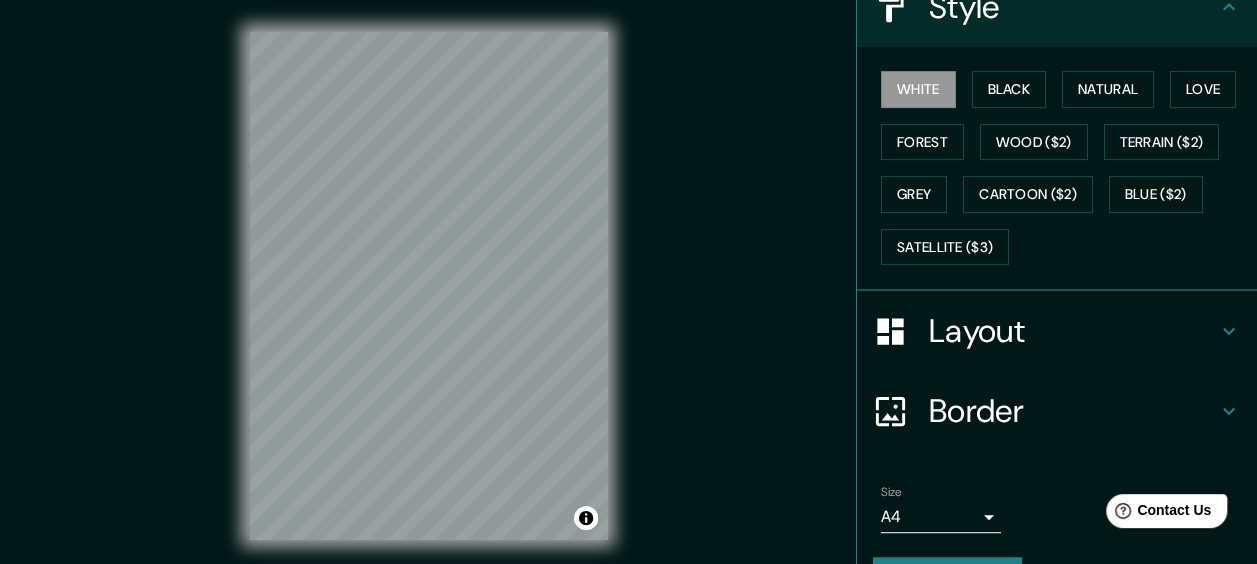 scroll, scrollTop: 310, scrollLeft: 0, axis: vertical 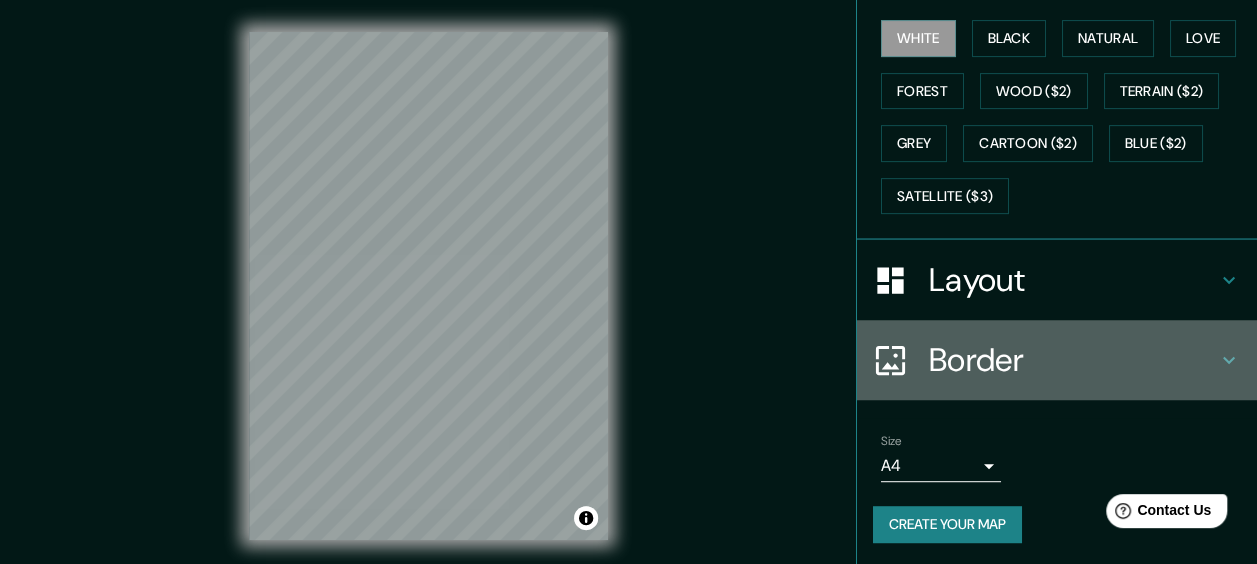 click on "Border" at bounding box center [1073, 360] 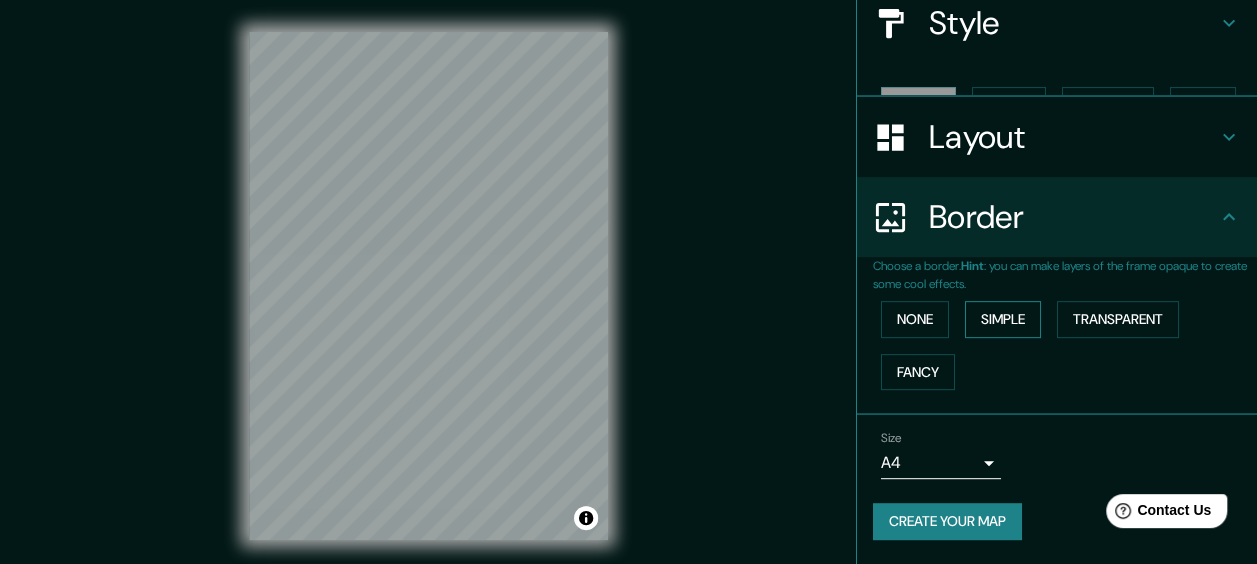 scroll, scrollTop: 208, scrollLeft: 0, axis: vertical 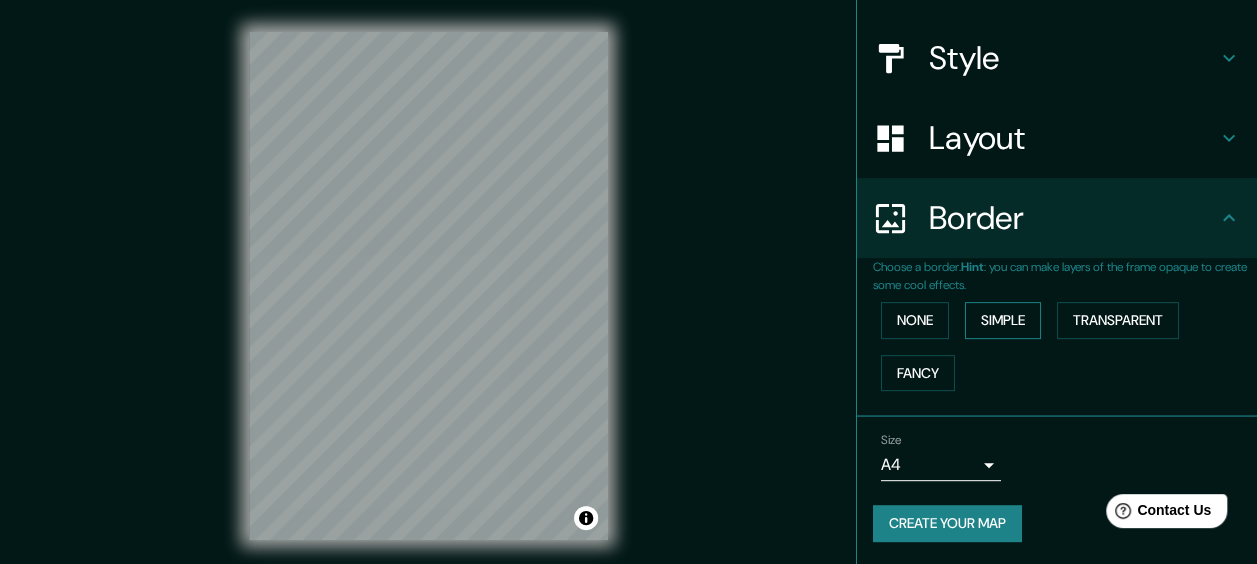 click on "Simple" at bounding box center (1003, 320) 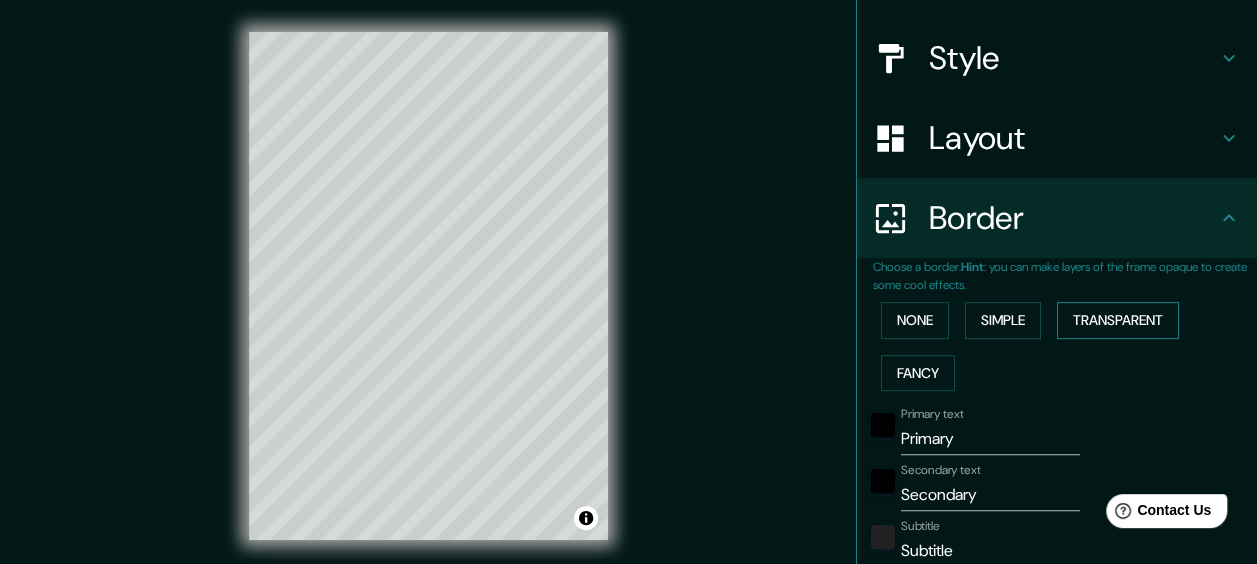 click on "Transparent" at bounding box center (1118, 320) 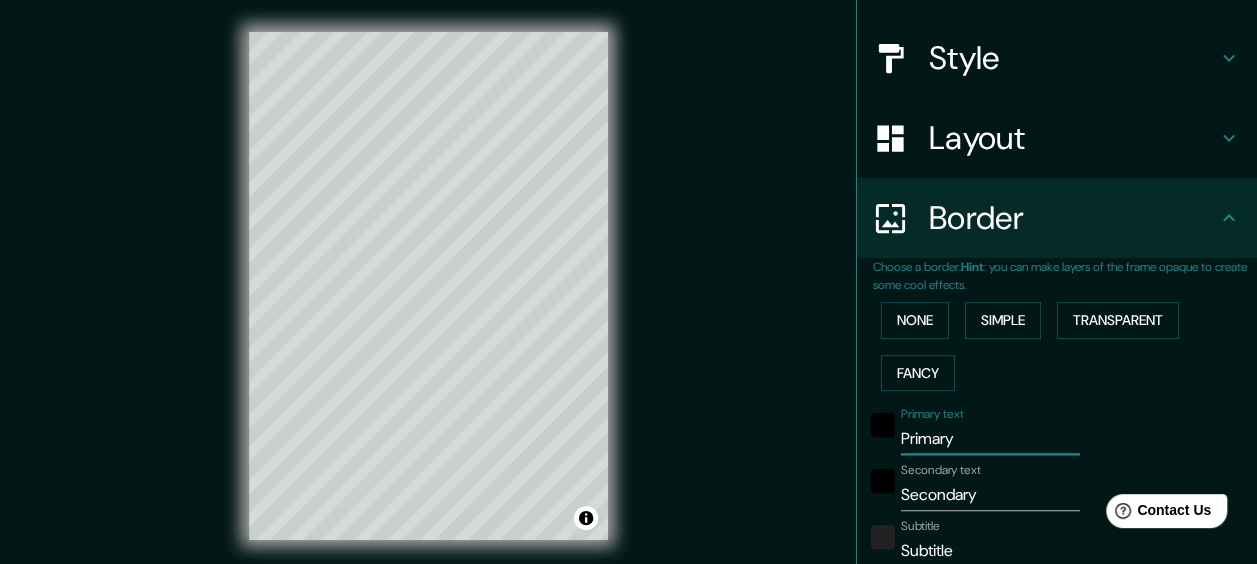 click on "Primary" at bounding box center (990, 439) 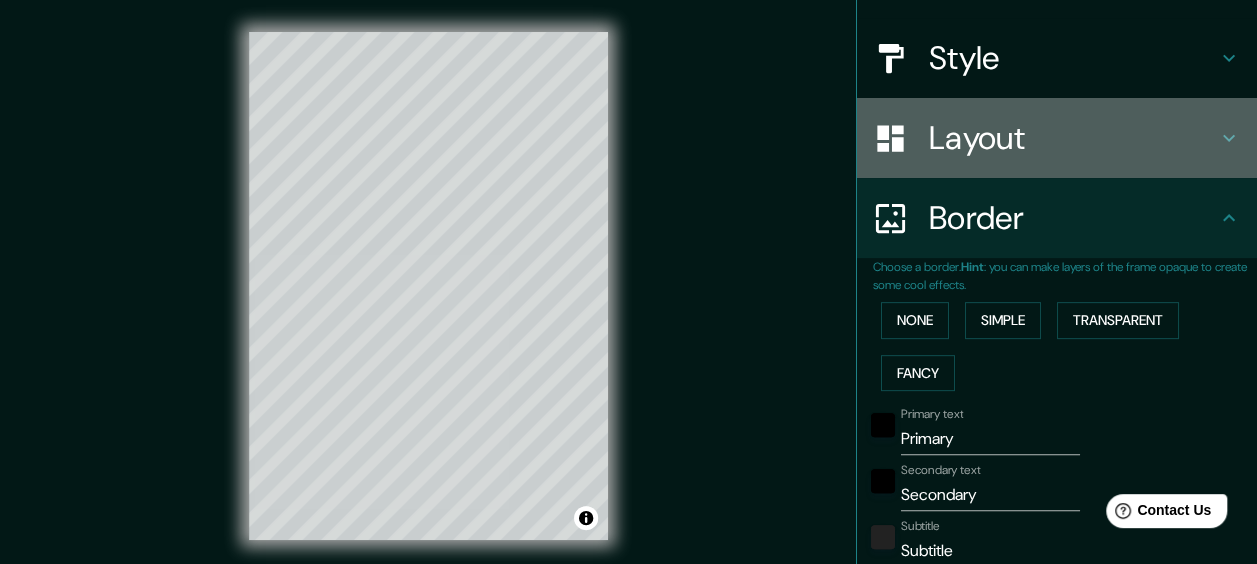 click on "Layout" at bounding box center (1073, 138) 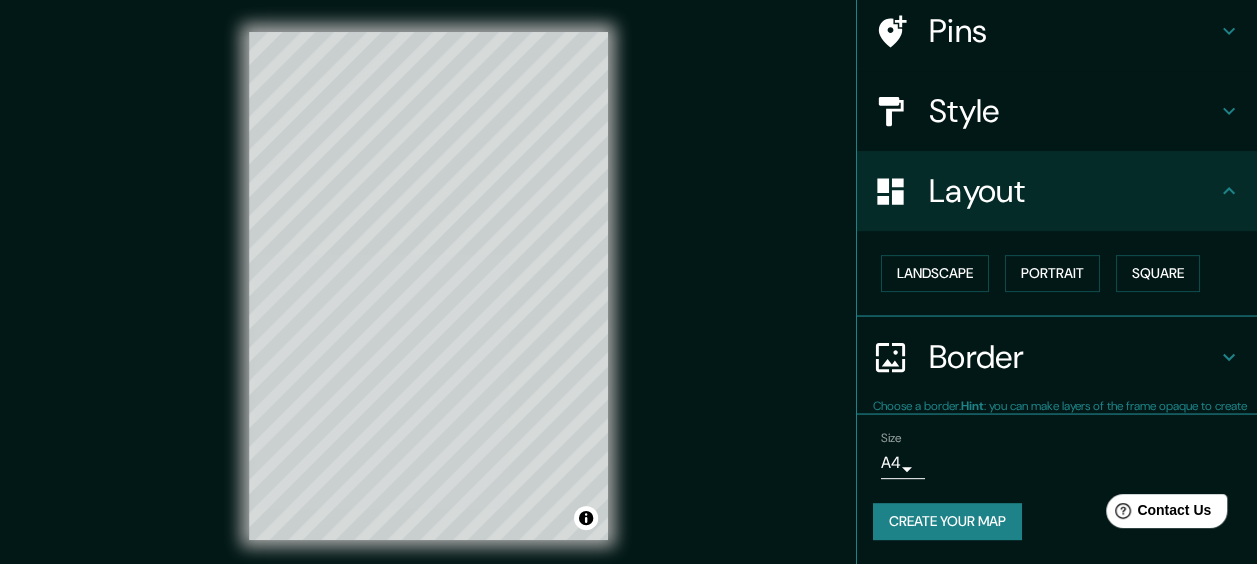 scroll, scrollTop: 154, scrollLeft: 0, axis: vertical 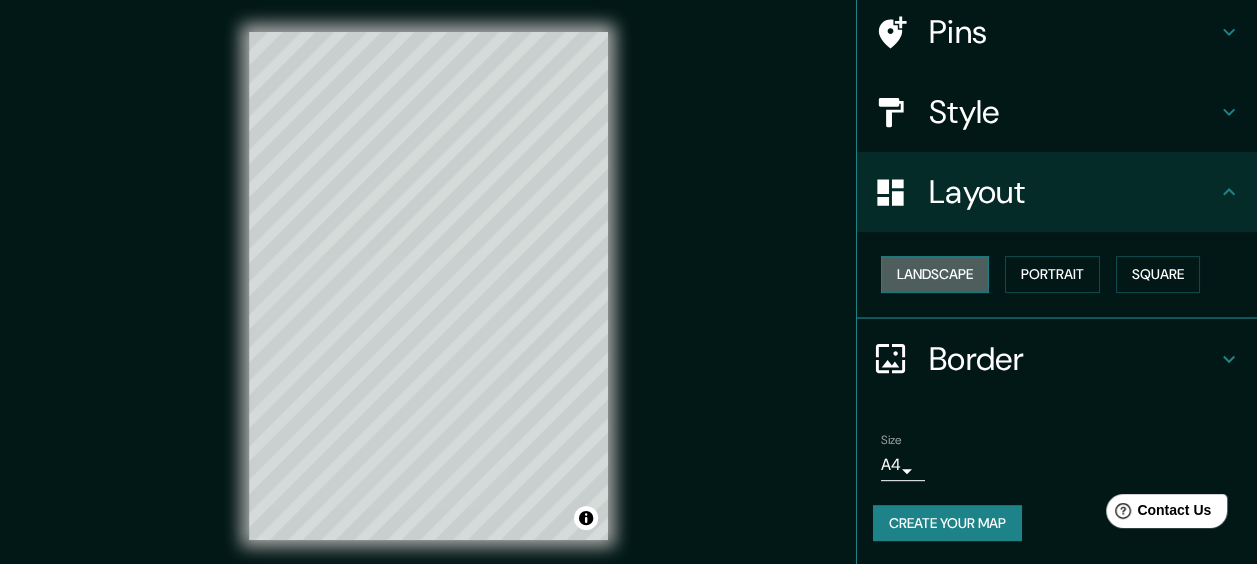 click on "Landscape" at bounding box center [935, 274] 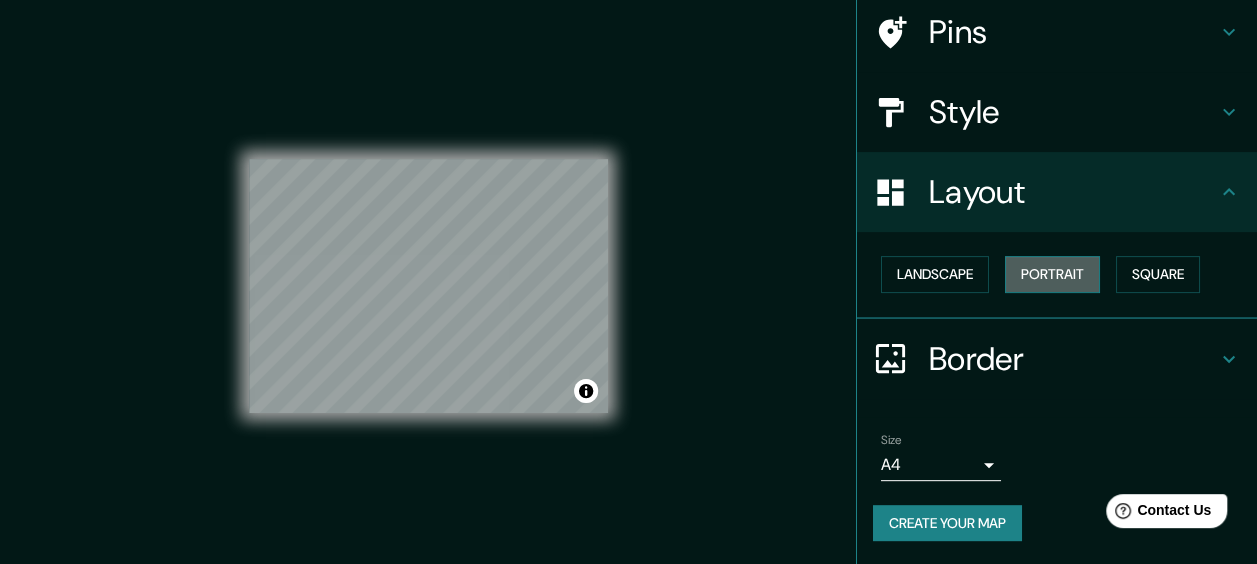 click on "Portrait" at bounding box center [1052, 274] 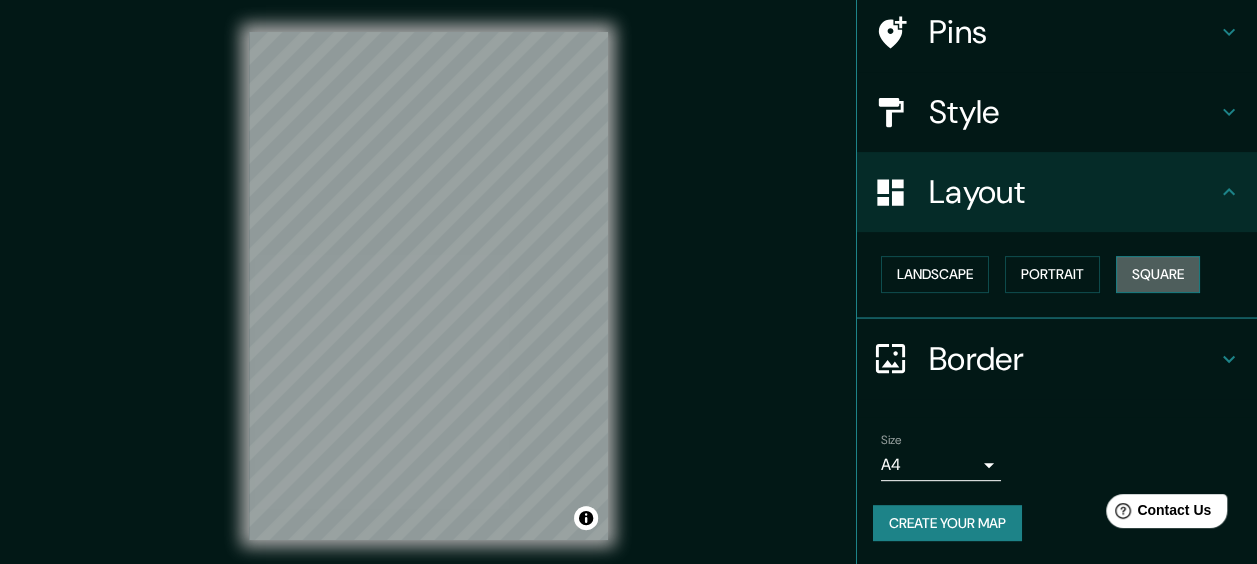 click on "Square" at bounding box center [1158, 274] 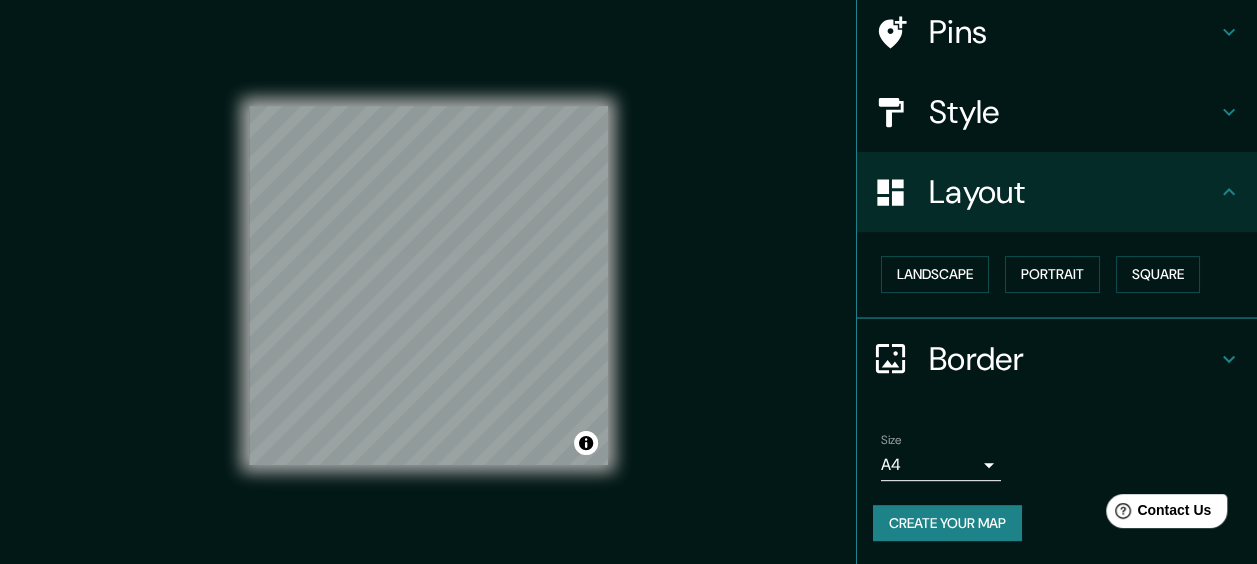 click on "Style" at bounding box center [1073, 112] 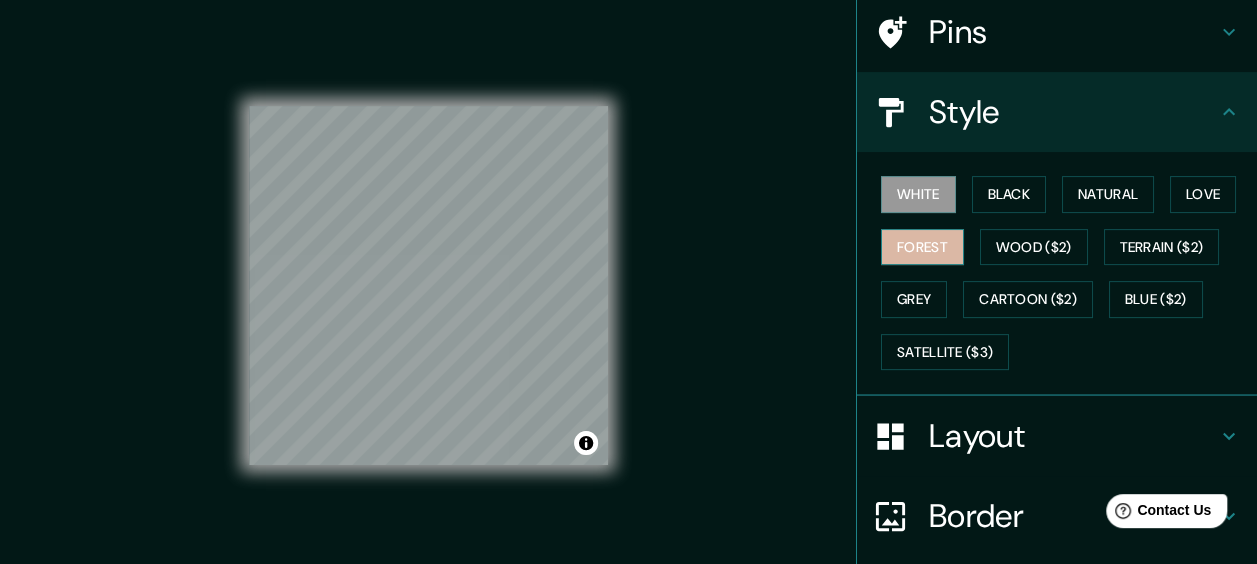 click on "Forest" at bounding box center [922, 247] 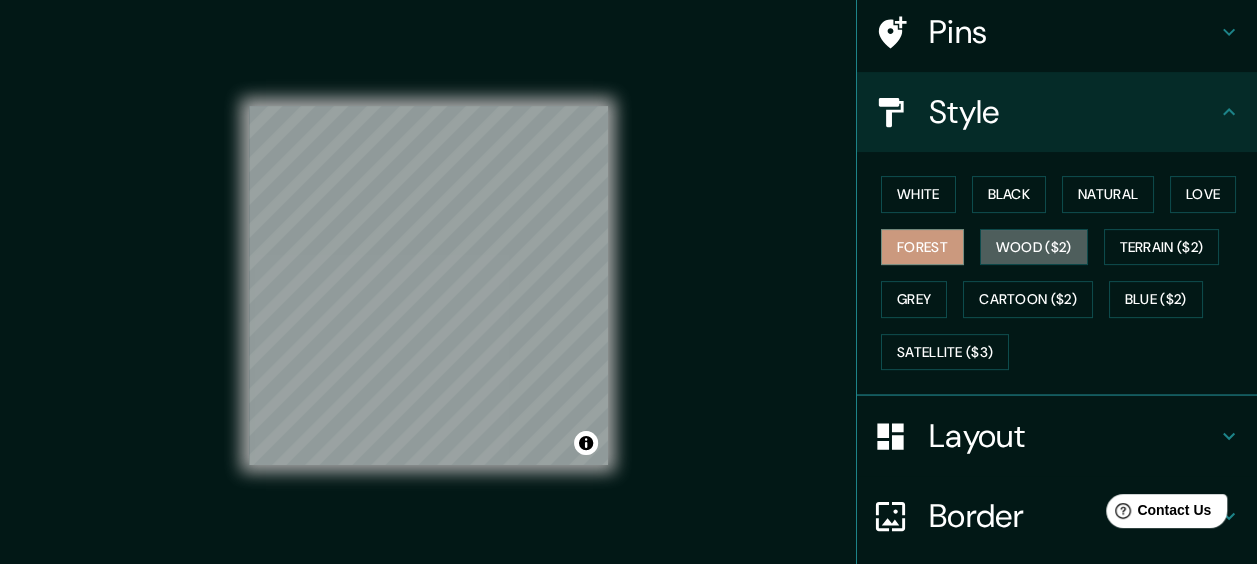 drag, startPoint x: 1023, startPoint y: 243, endPoint x: 1078, endPoint y: 248, distance: 55.226807 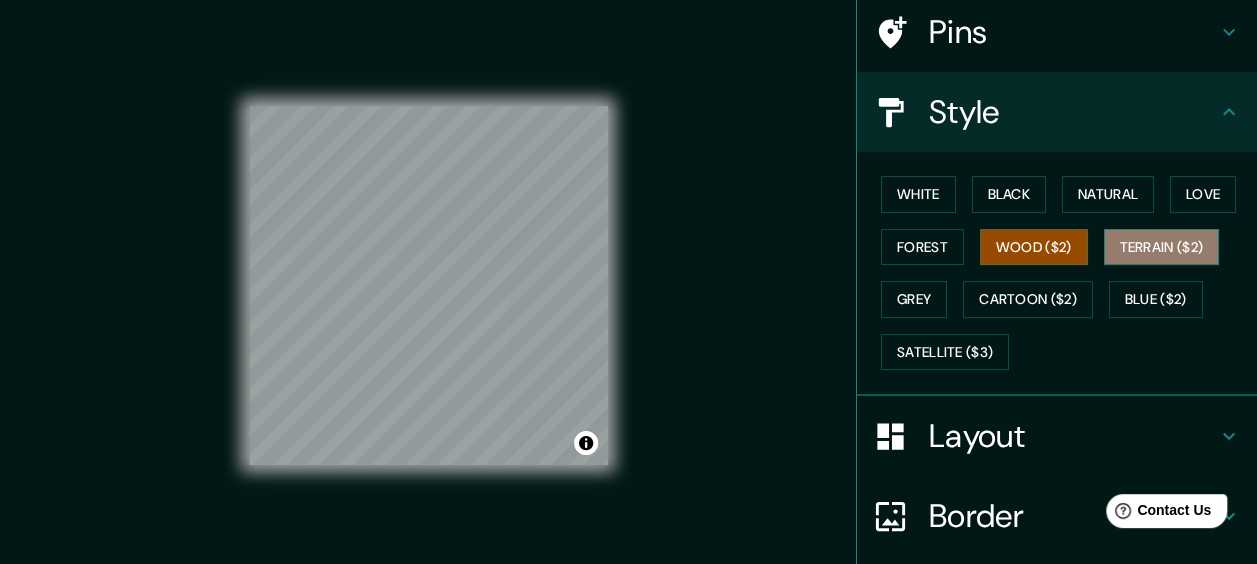 click on "Terrain ($2)" at bounding box center [1162, 247] 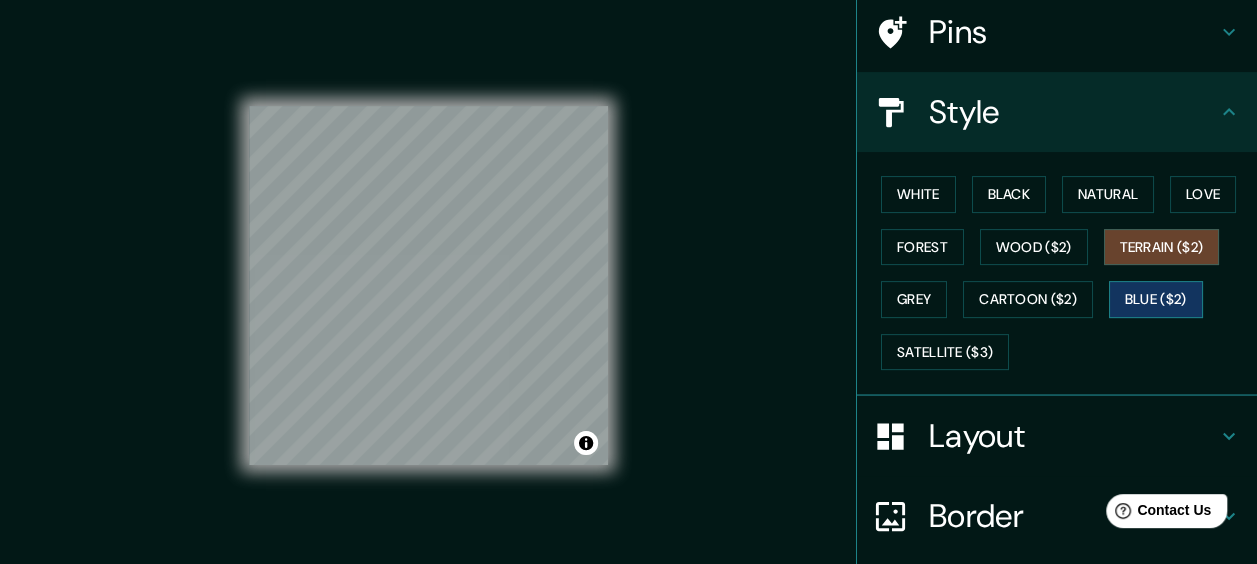 click on "Blue ($2)" at bounding box center [1156, 299] 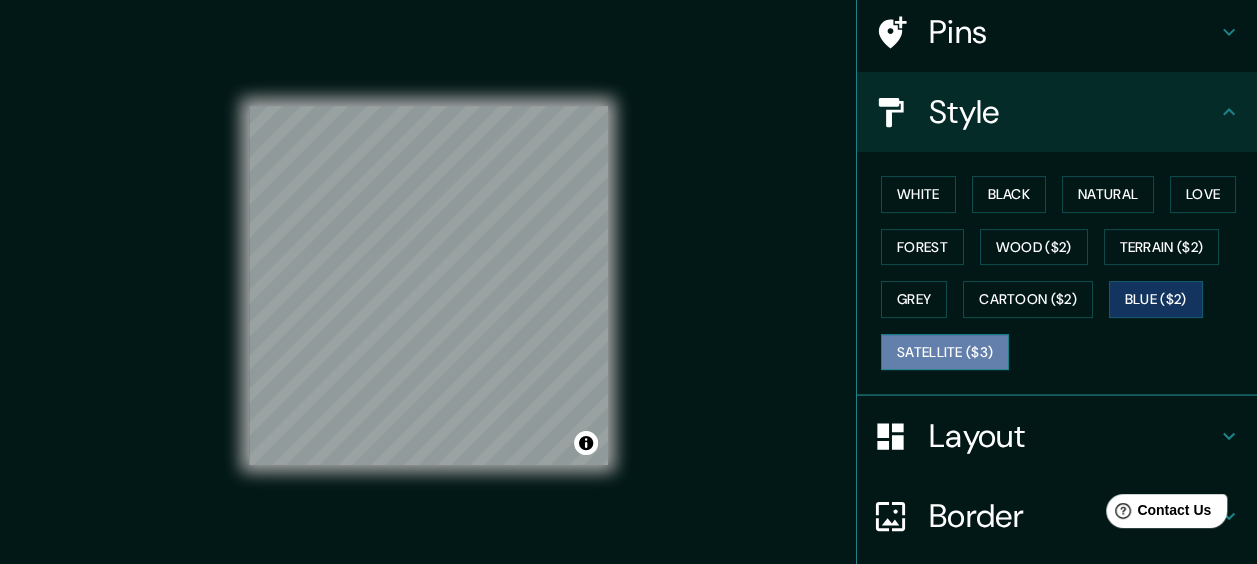 click on "Satellite ($3)" at bounding box center [945, 352] 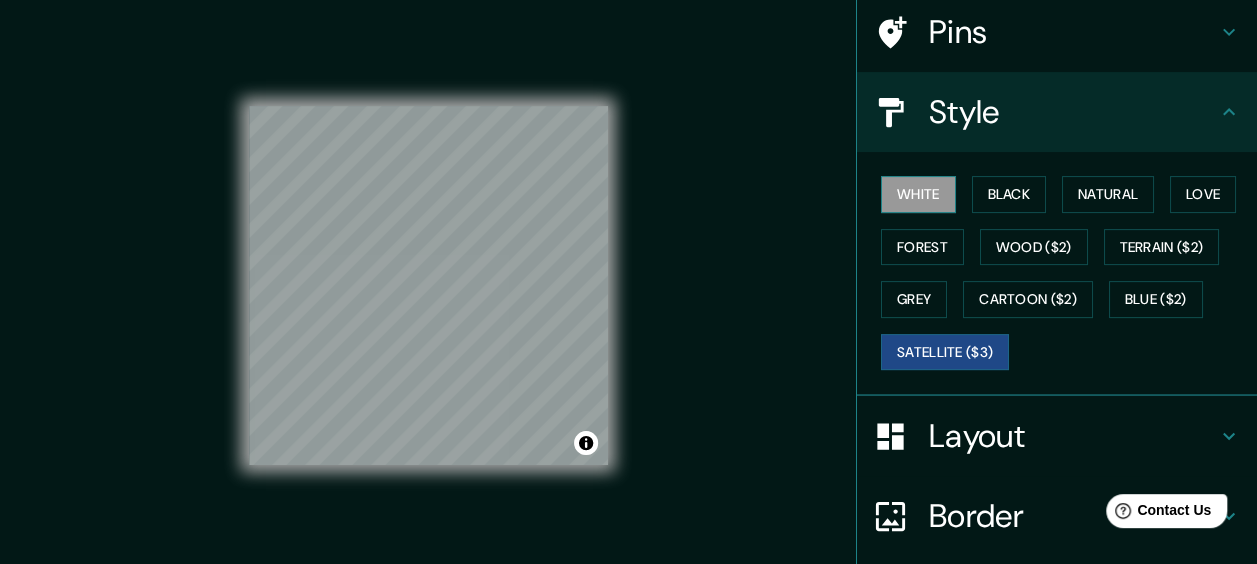 click on "White" at bounding box center [918, 194] 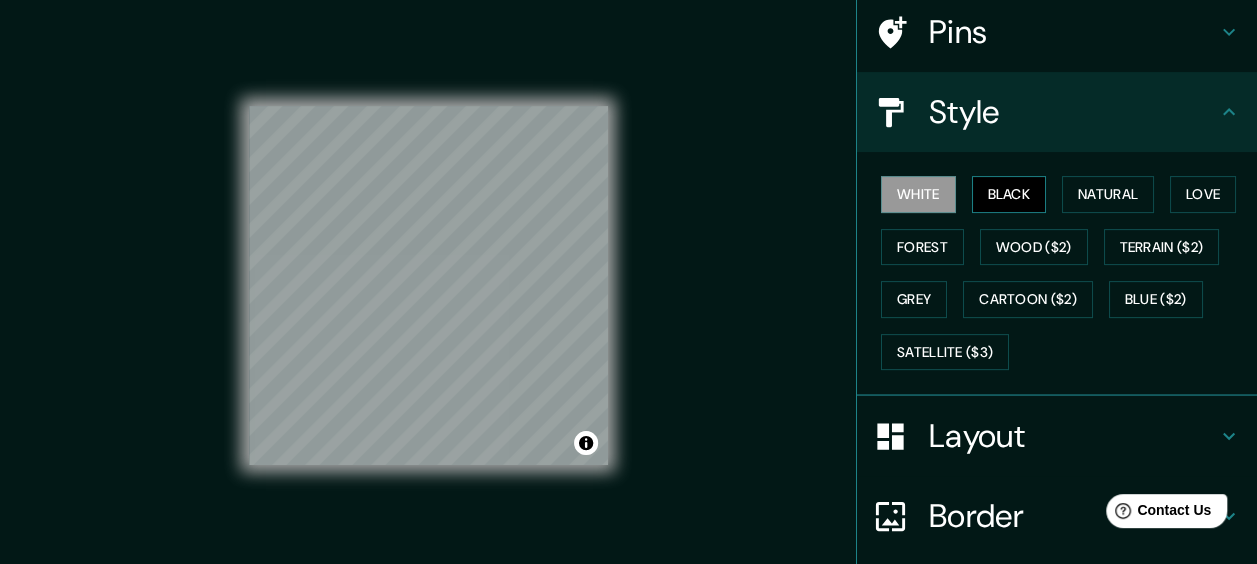 click on "Black" at bounding box center [1009, 194] 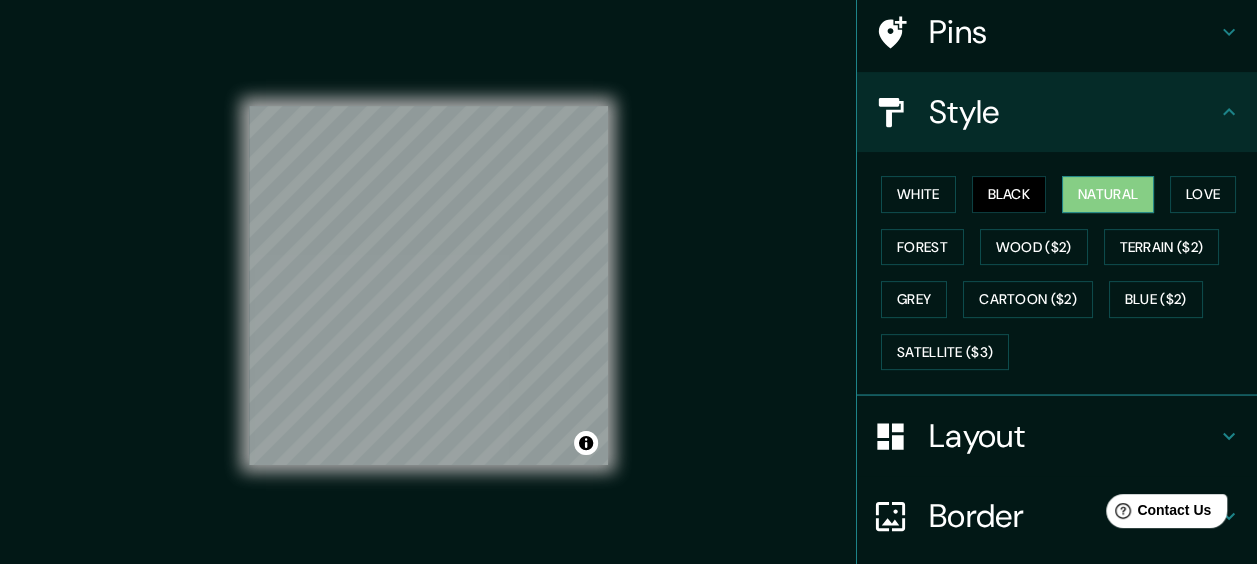 click on "Natural" at bounding box center (1108, 194) 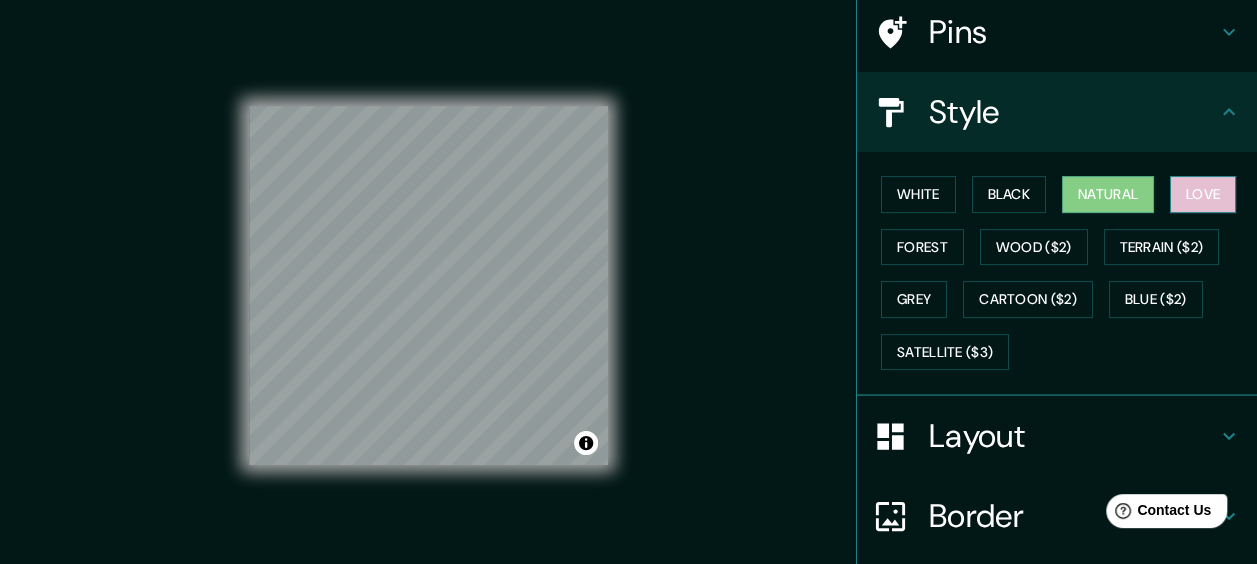 click on "Love" at bounding box center (1203, 194) 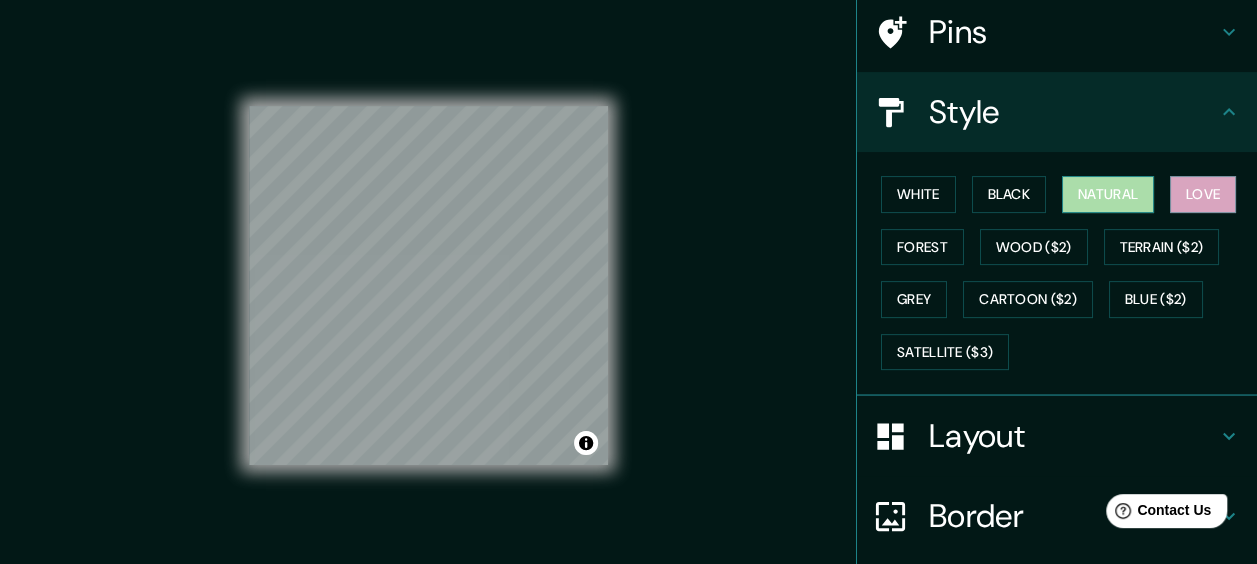 click on "Natural" at bounding box center [1108, 194] 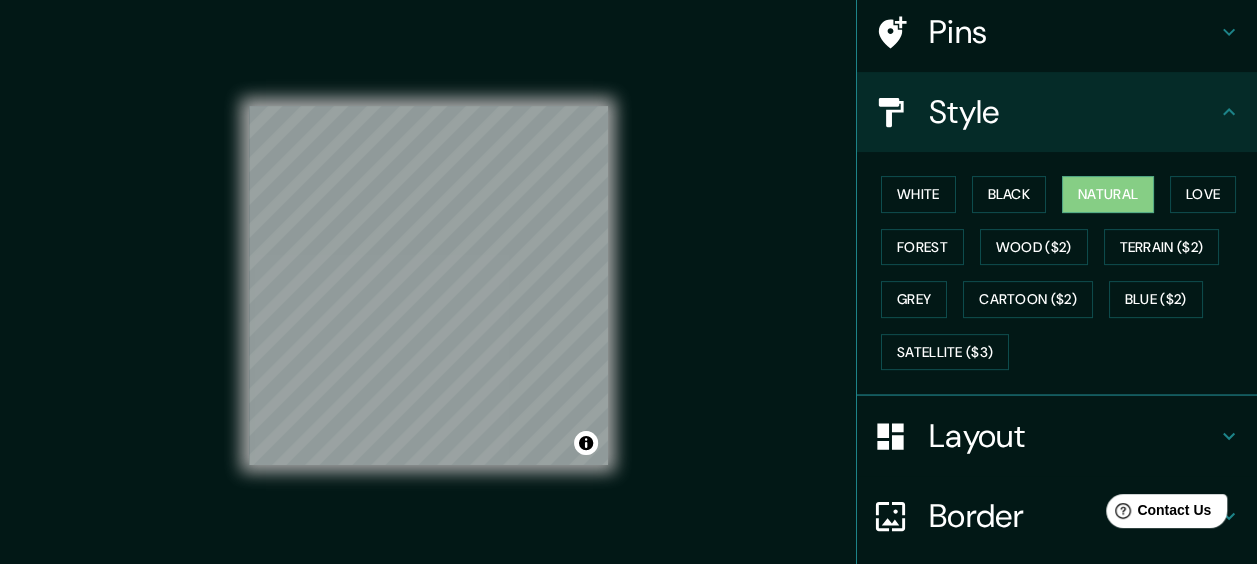 click on "© Mapbox   © OpenStreetMap   Improve this map" at bounding box center [428, 286] 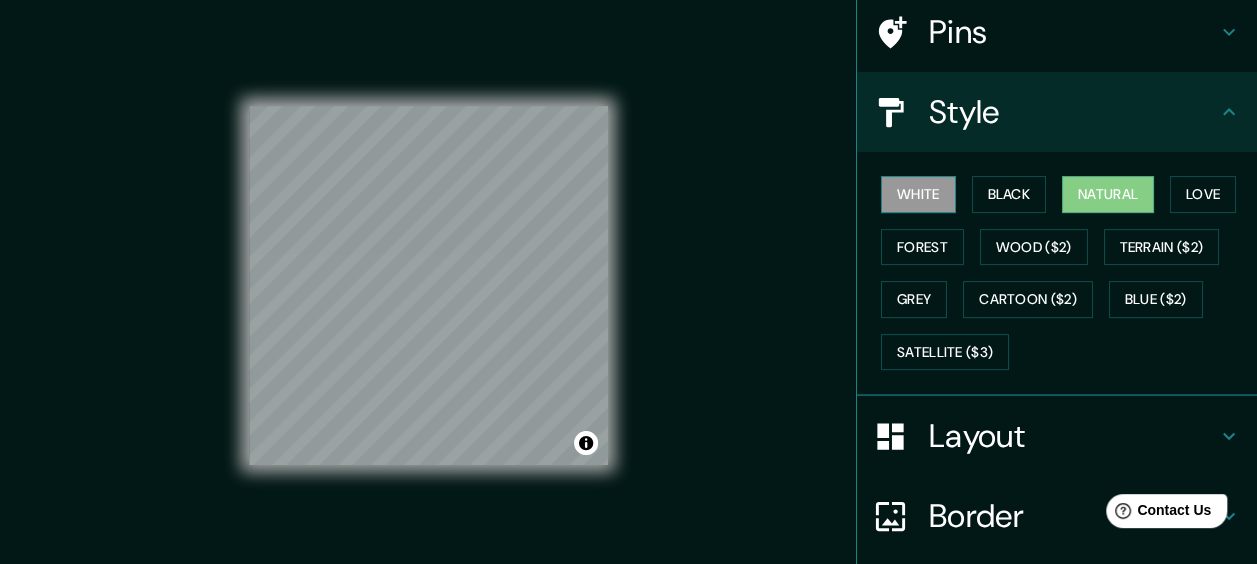 click on "White" at bounding box center [918, 194] 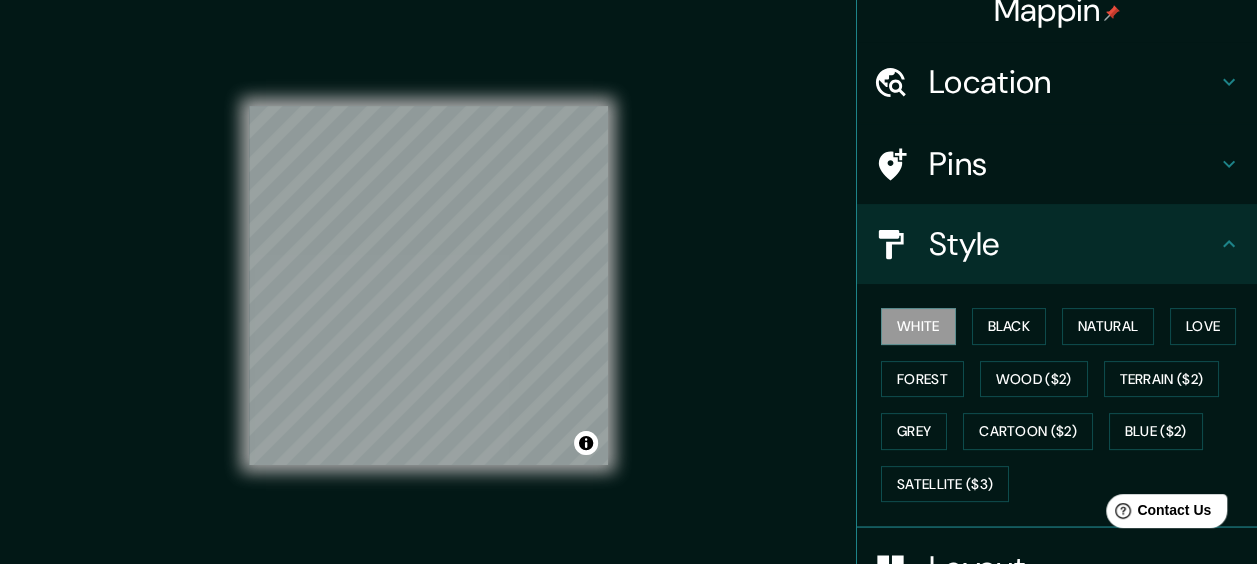 scroll, scrollTop: 0, scrollLeft: 0, axis: both 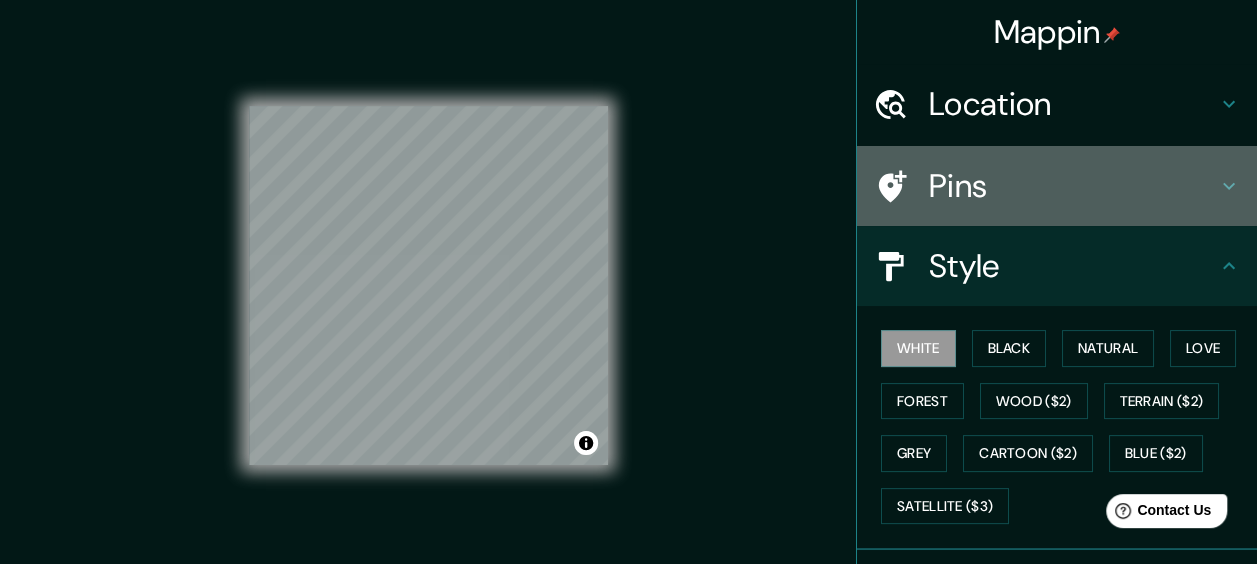 click on "Pins" at bounding box center [1073, 186] 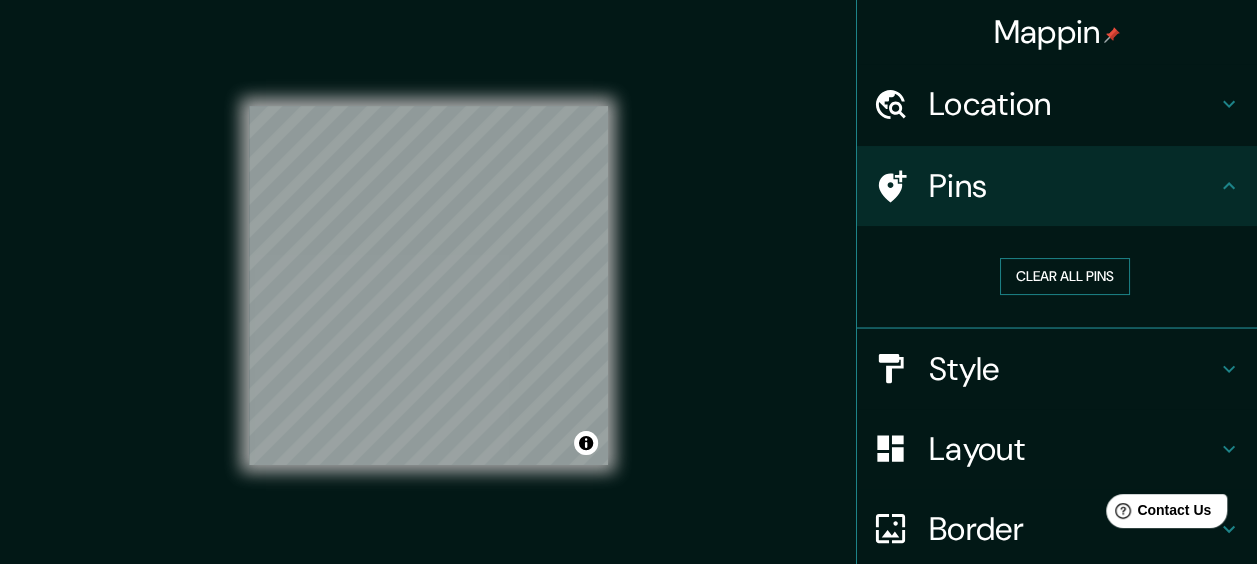 click on "Clear all pins" at bounding box center [1065, 276] 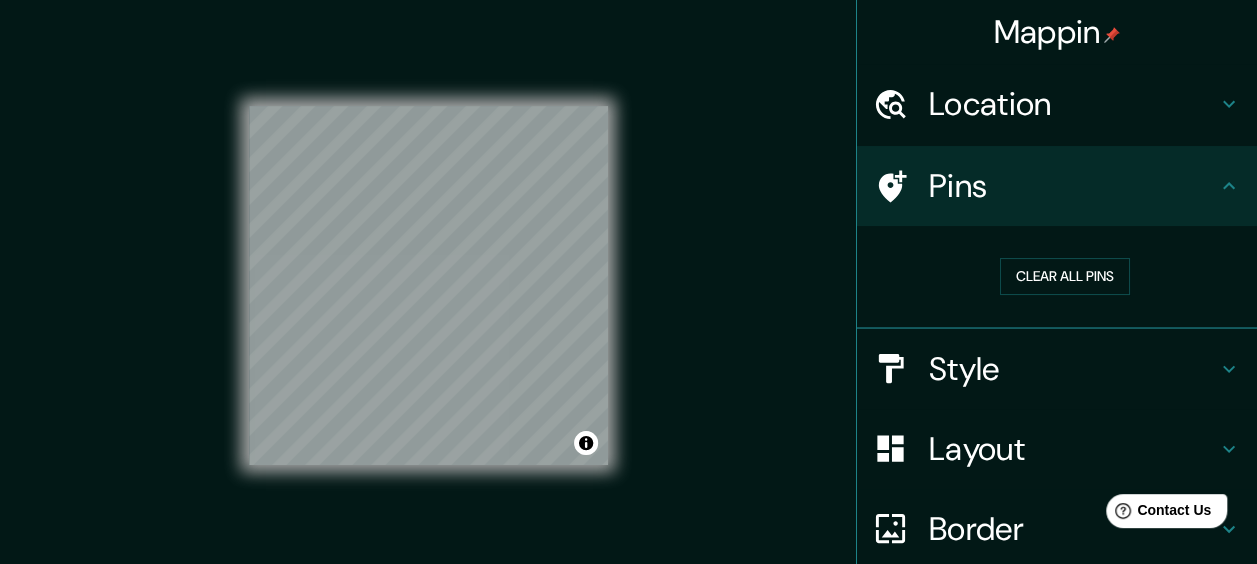click on "Location" at bounding box center [1073, 104] 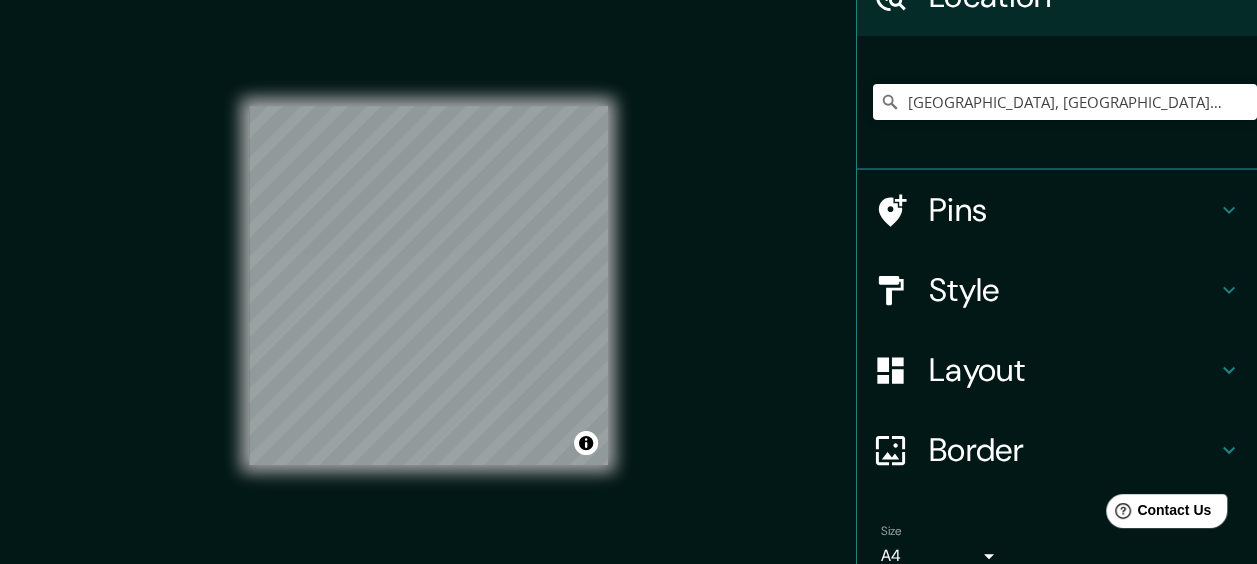 scroll, scrollTop: 200, scrollLeft: 0, axis: vertical 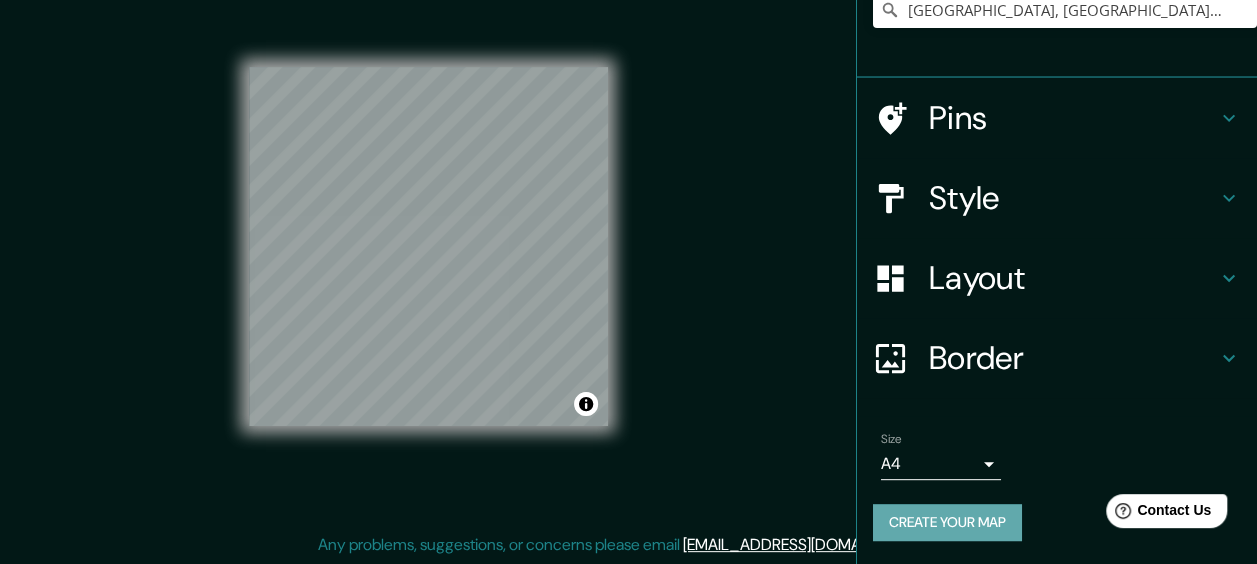click on "Create your map" at bounding box center (947, 522) 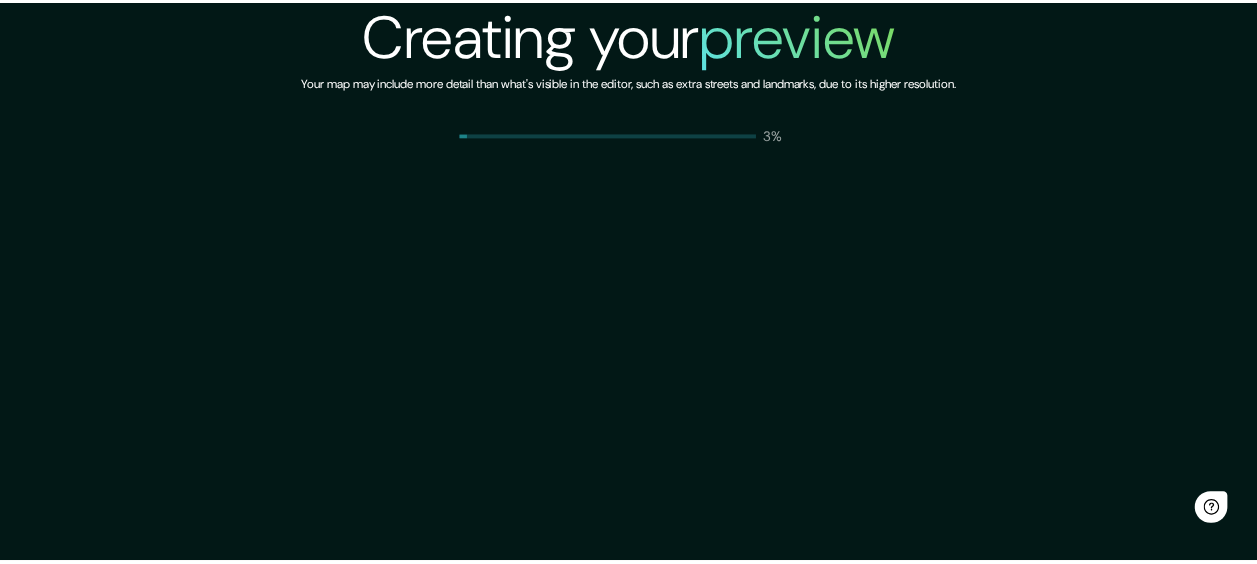scroll, scrollTop: 0, scrollLeft: 0, axis: both 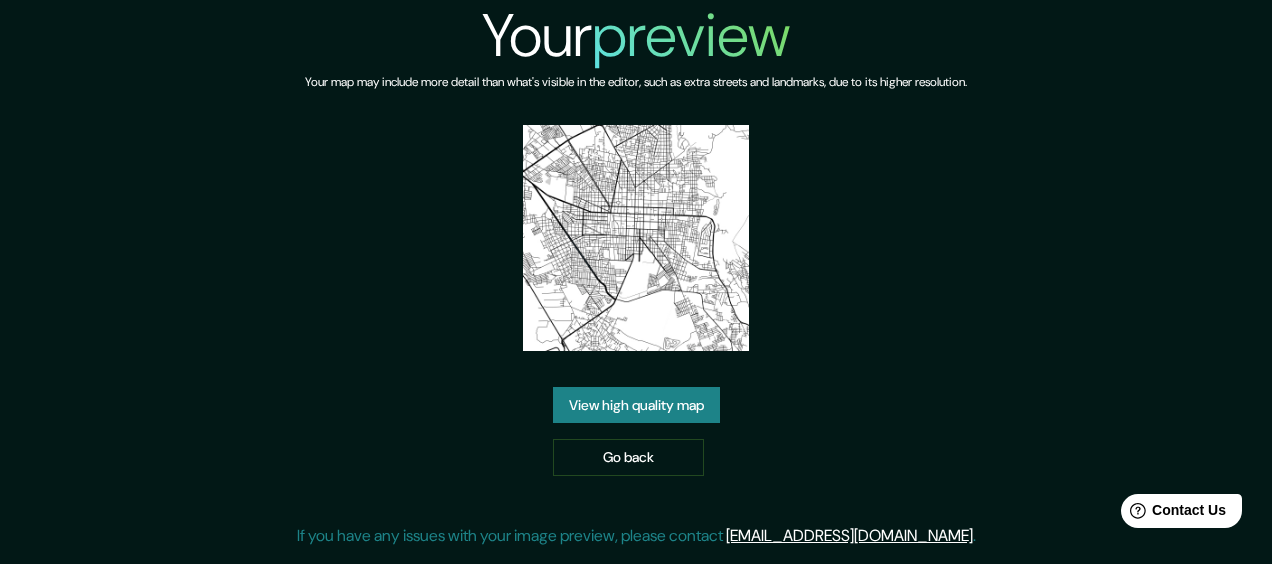 click on "View high quality map" at bounding box center (636, 405) 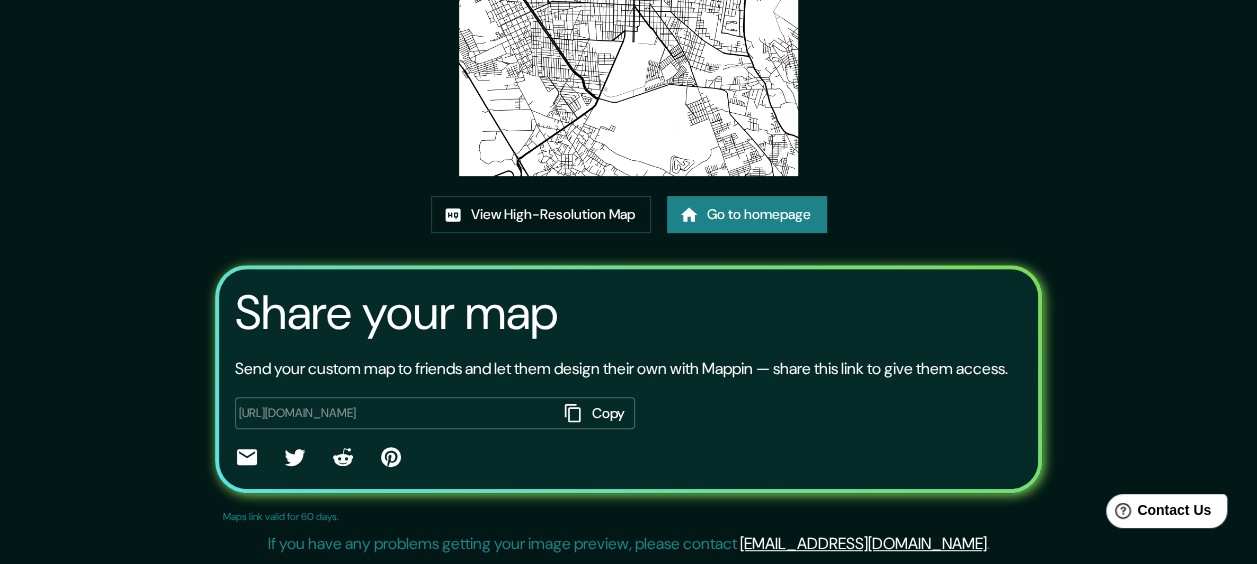 scroll, scrollTop: 274, scrollLeft: 0, axis: vertical 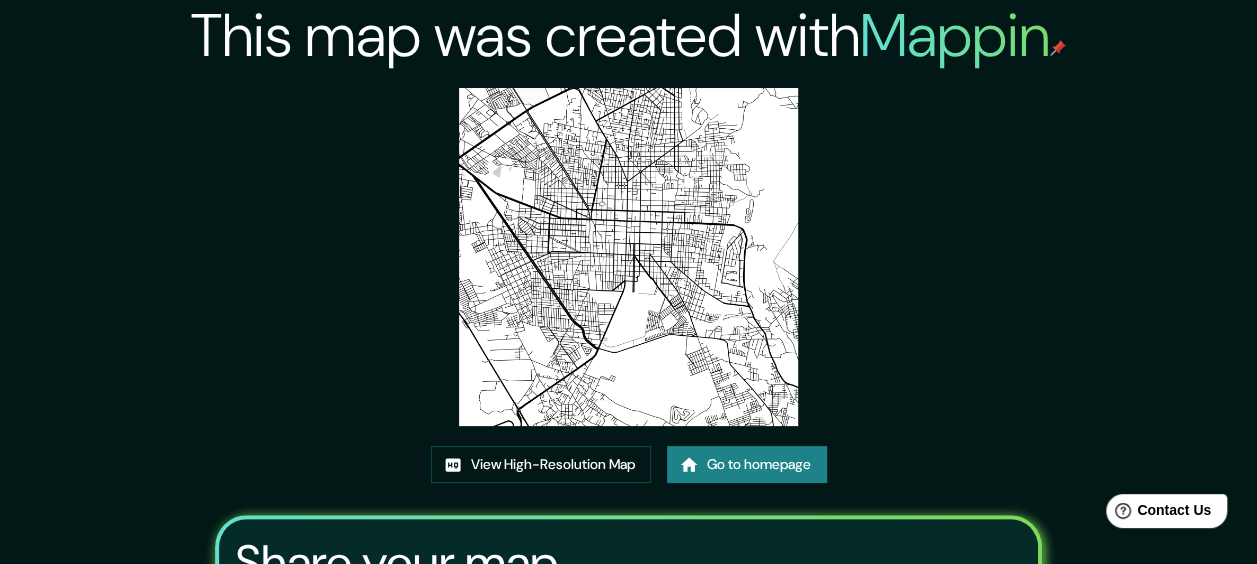 click on "This map was created with  Mappin View High-Resolution Map Go to homepage Share your map Send your custom map to friends and let them design their own with Mappin — share this link to give them access. https://app.mappin.pro/map/35acbb4305413bce7cfd1b49f1056392531efad8?utm_source=link&utm_campaign=v1&utm_medium=share Copy ​ Maps link valid for 60 days. If you have any problems getting your image preview, please contact    help@mappin.pro ." at bounding box center [628, 407] 